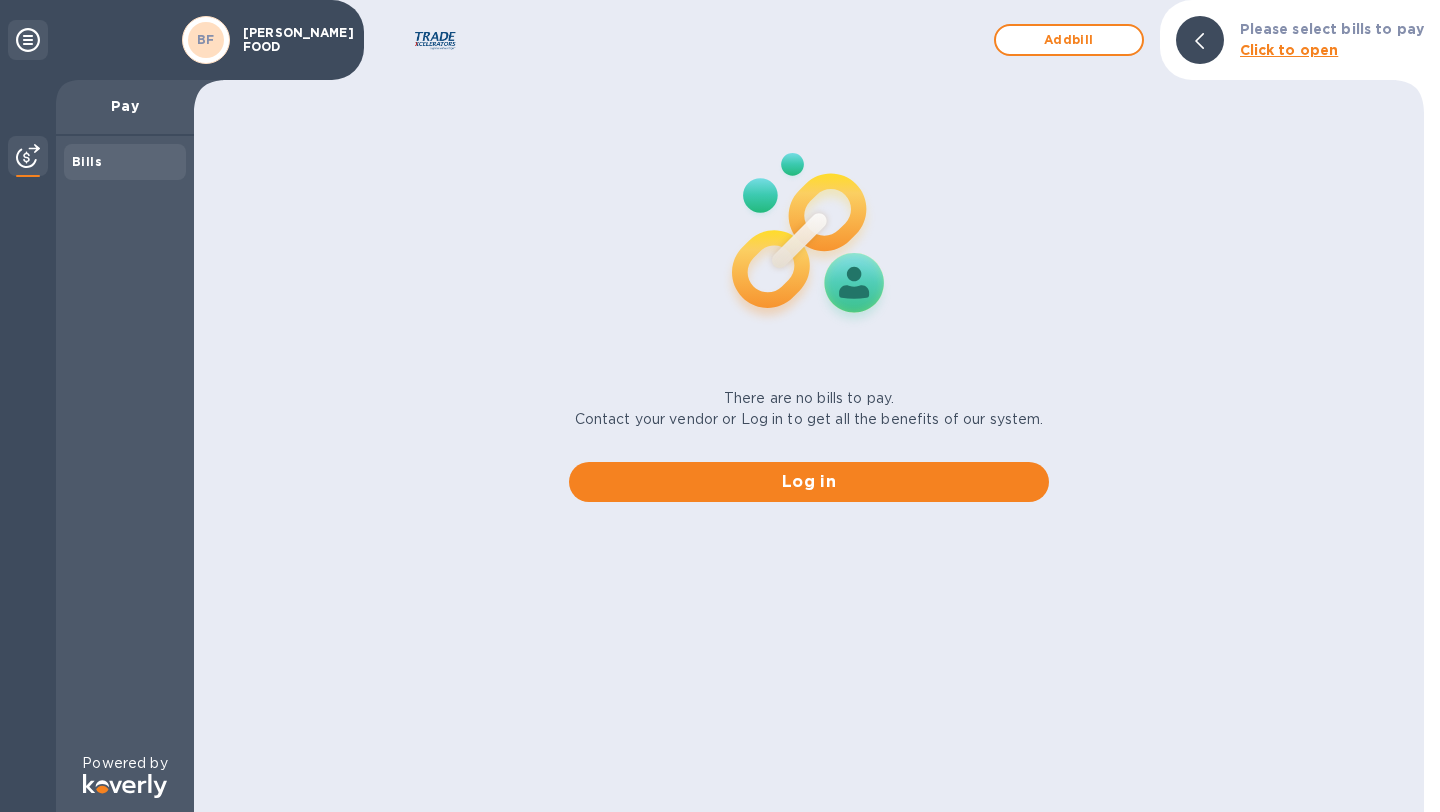 scroll, scrollTop: 0, scrollLeft: 0, axis: both 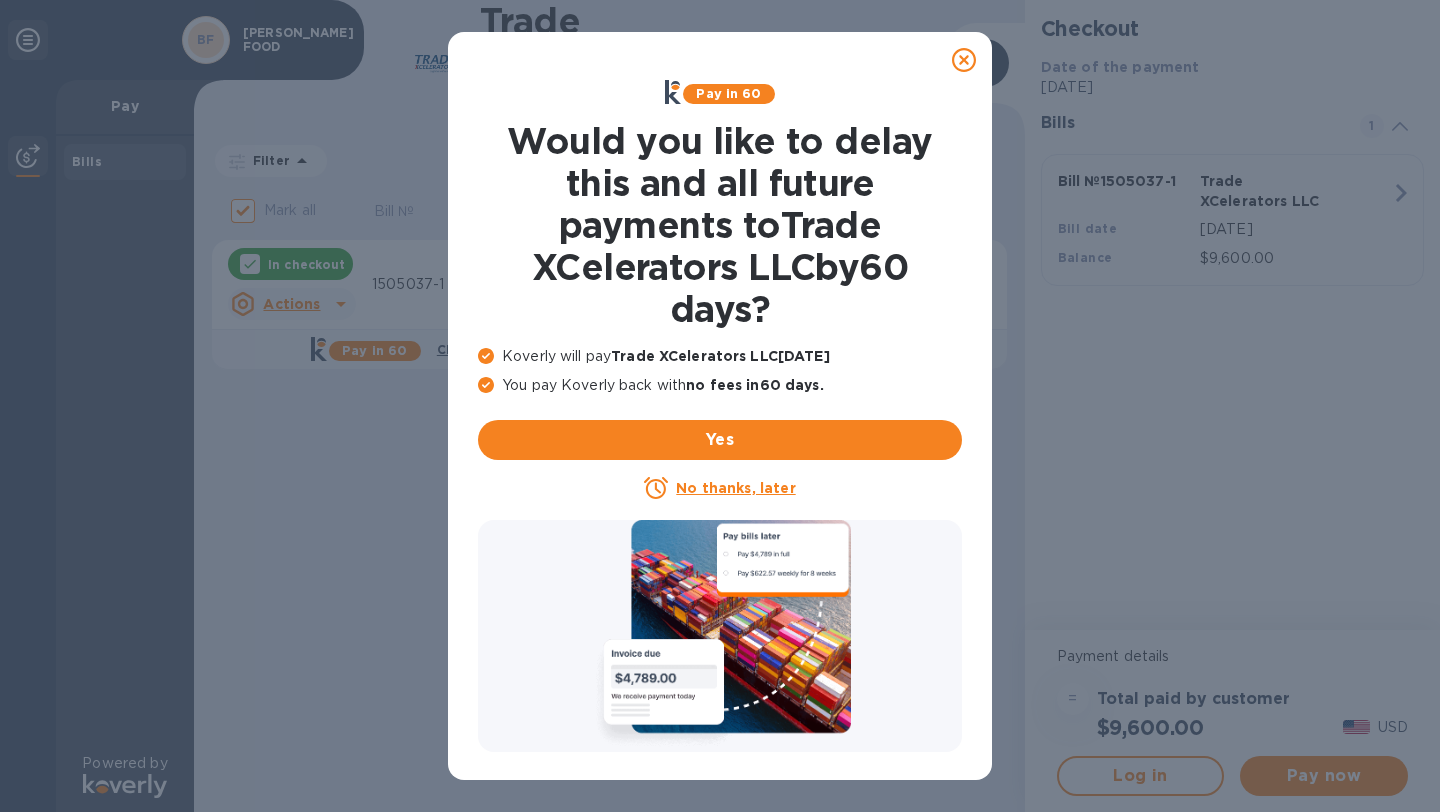click 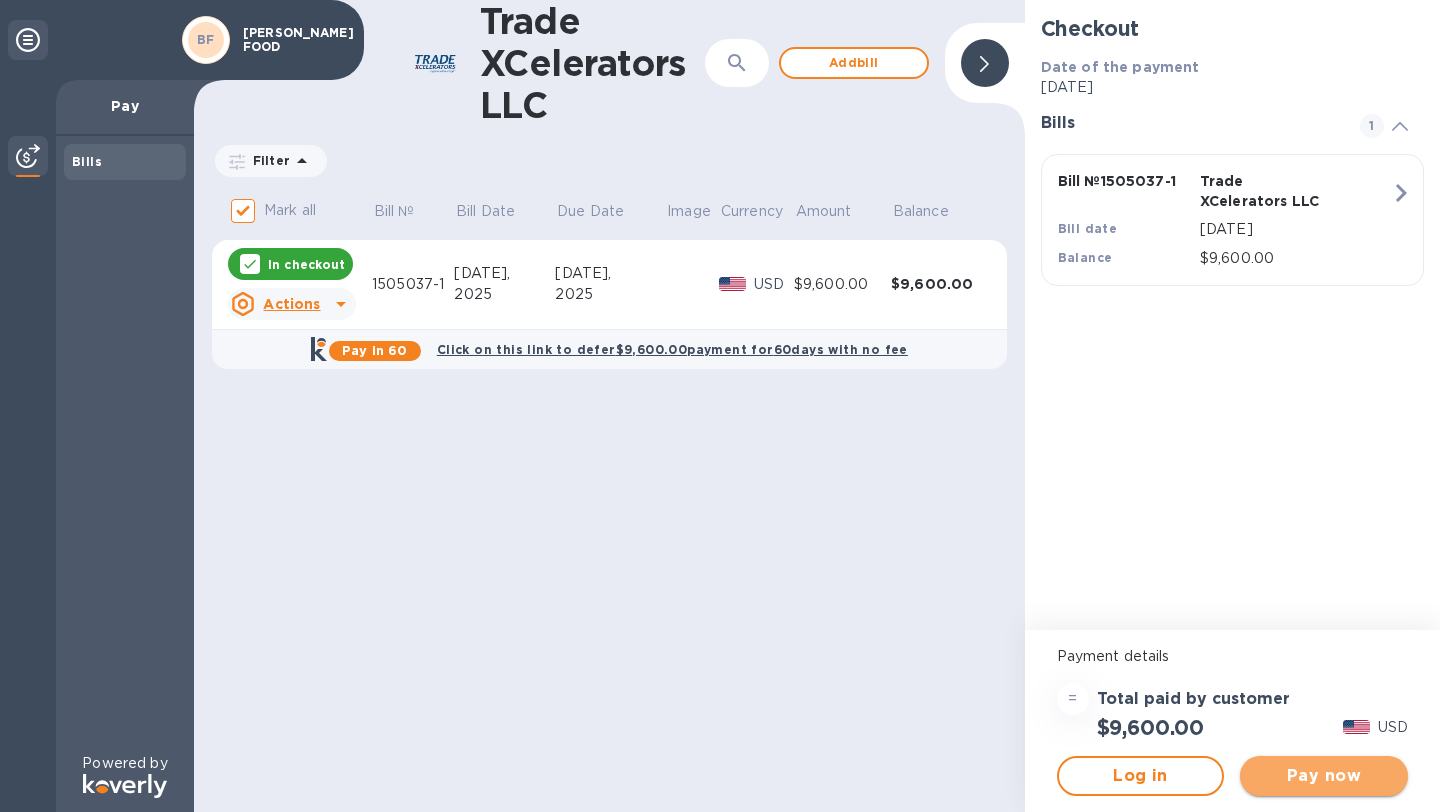 click on "Pay now" at bounding box center (1324, 776) 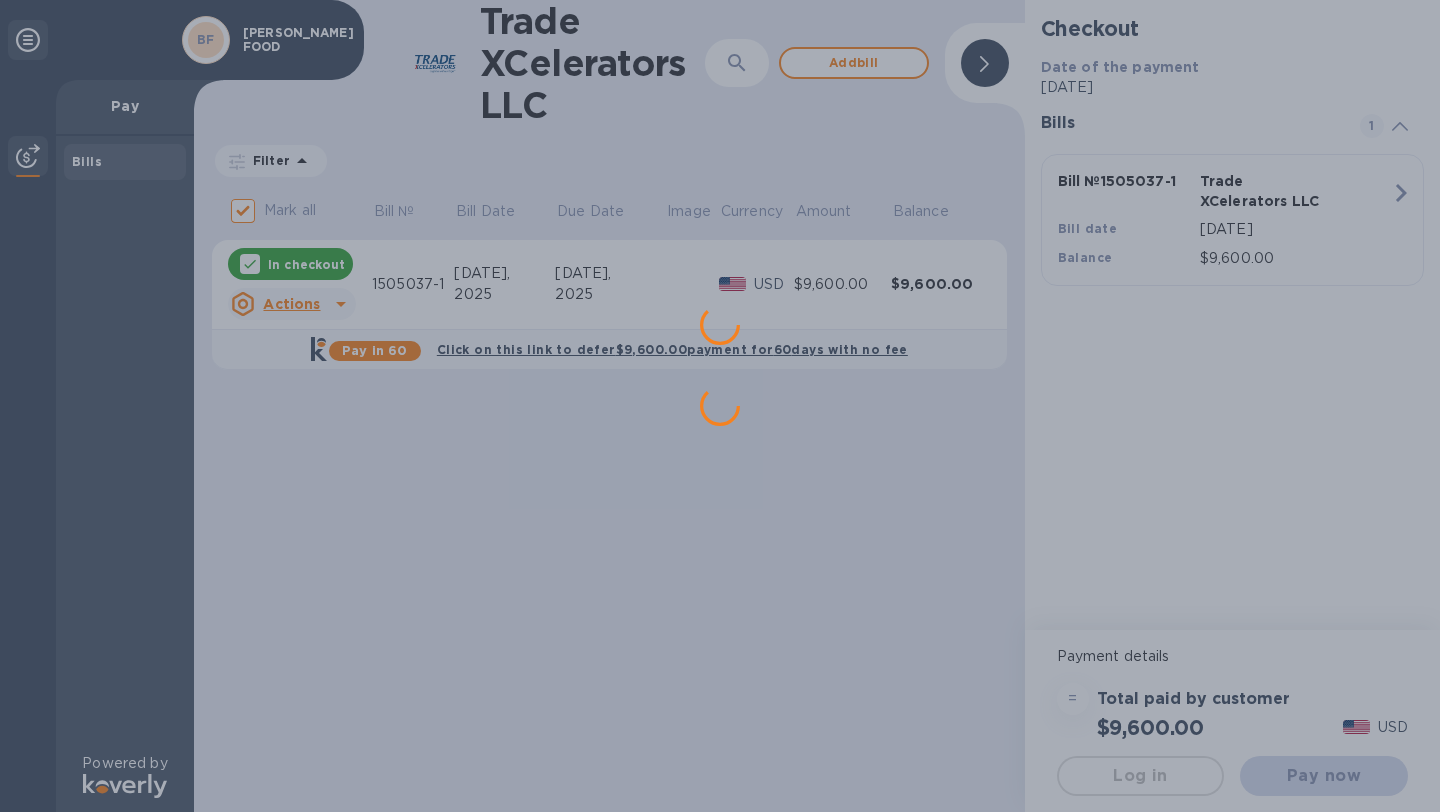 scroll, scrollTop: 0, scrollLeft: 0, axis: both 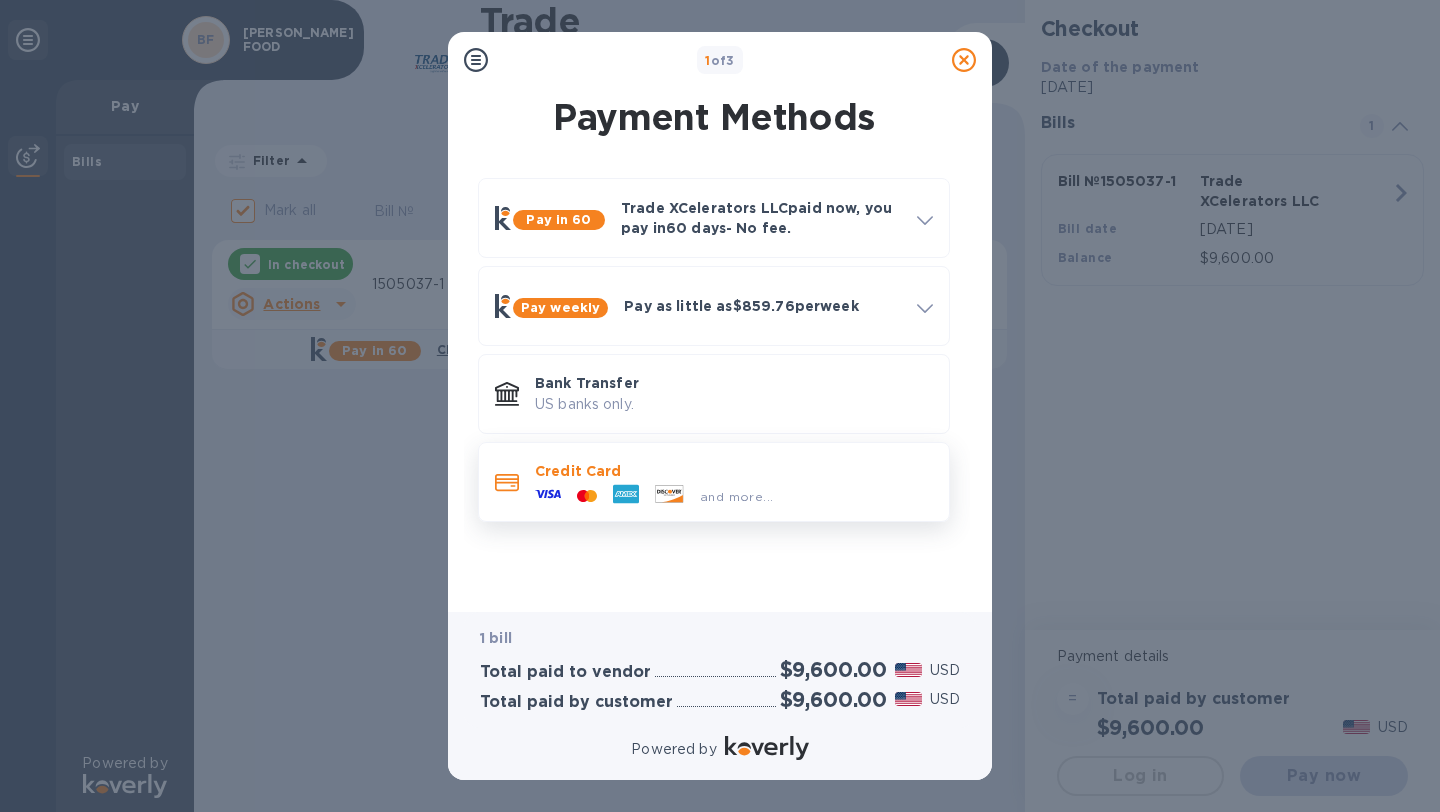 click at bounding box center [626, 496] 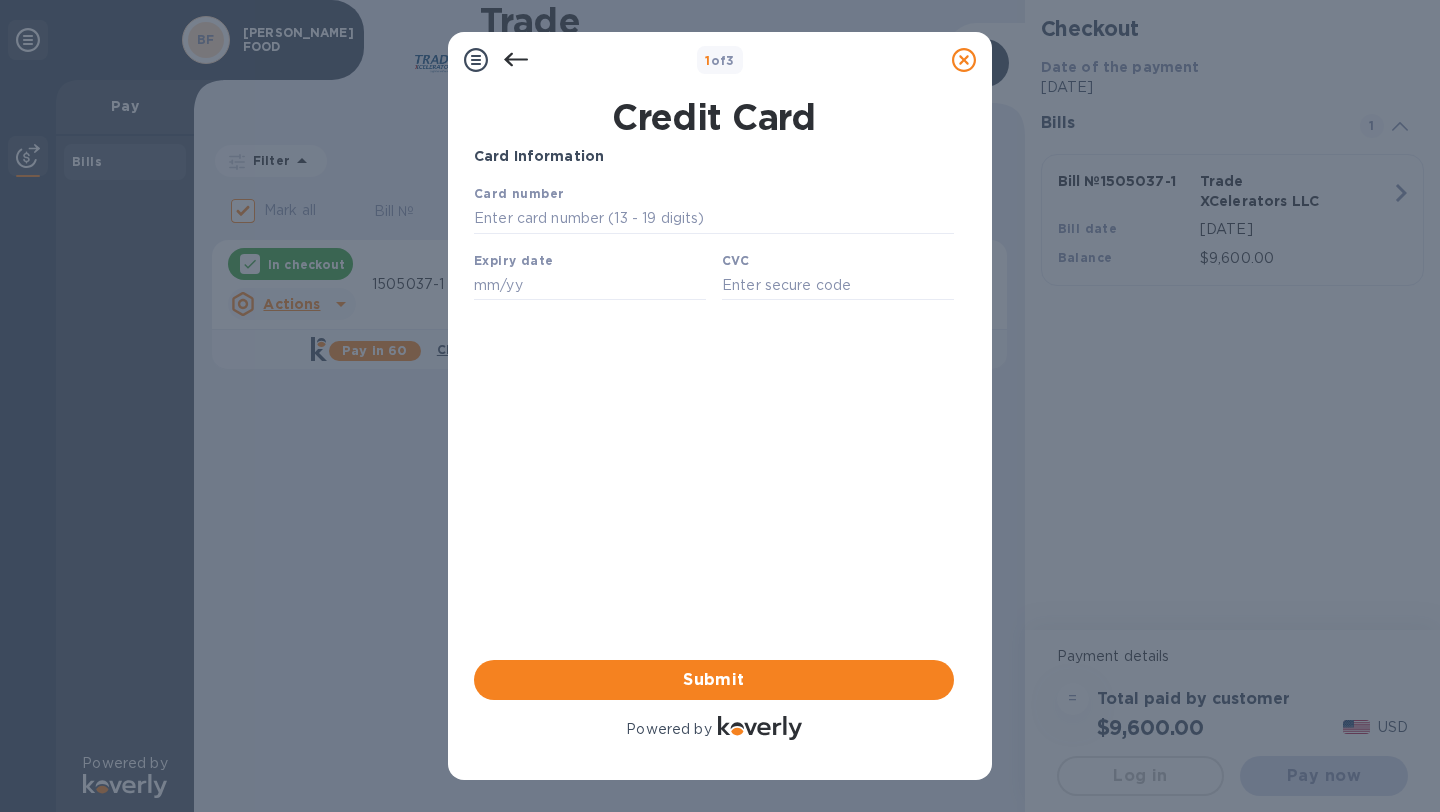 scroll, scrollTop: 0, scrollLeft: 0, axis: both 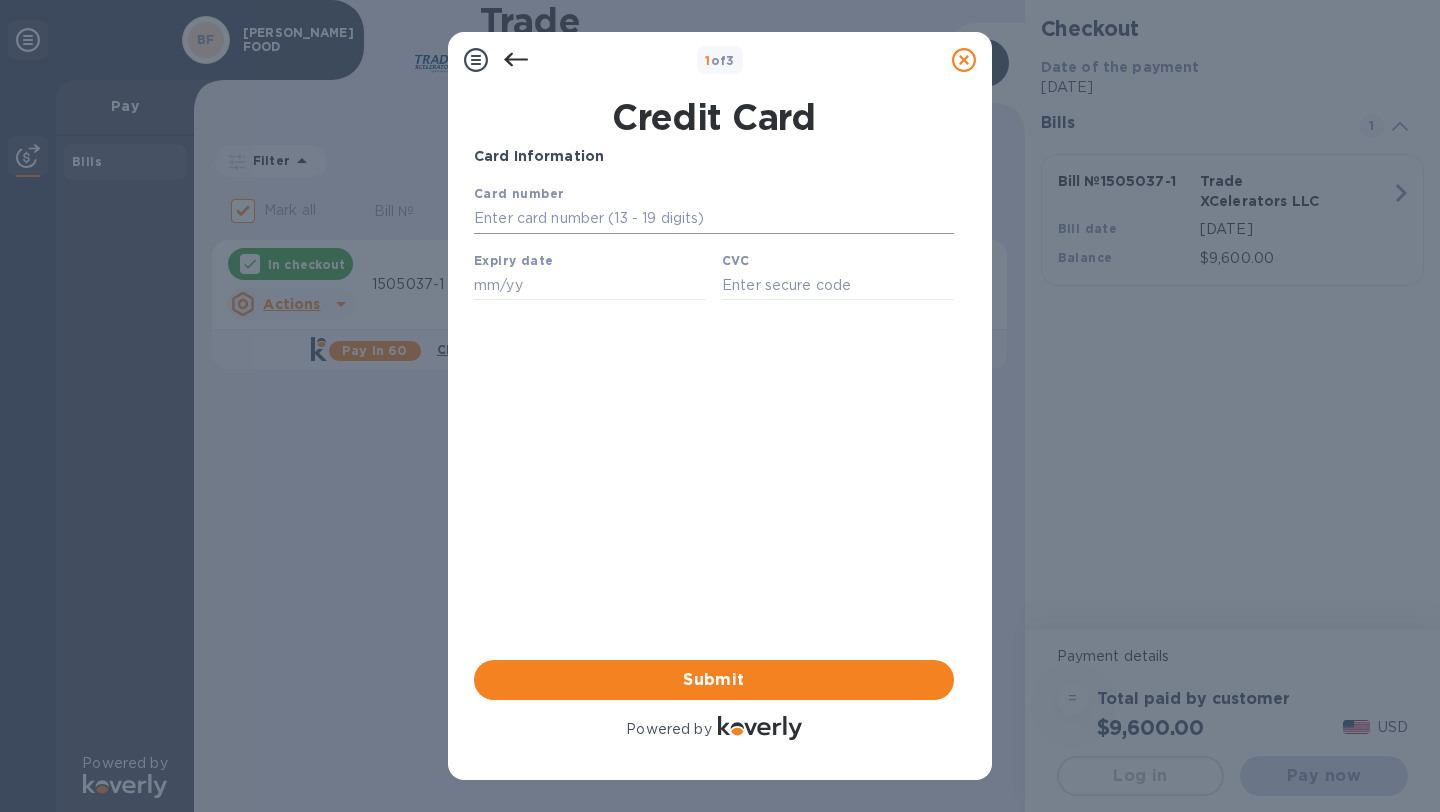 click at bounding box center (714, 219) 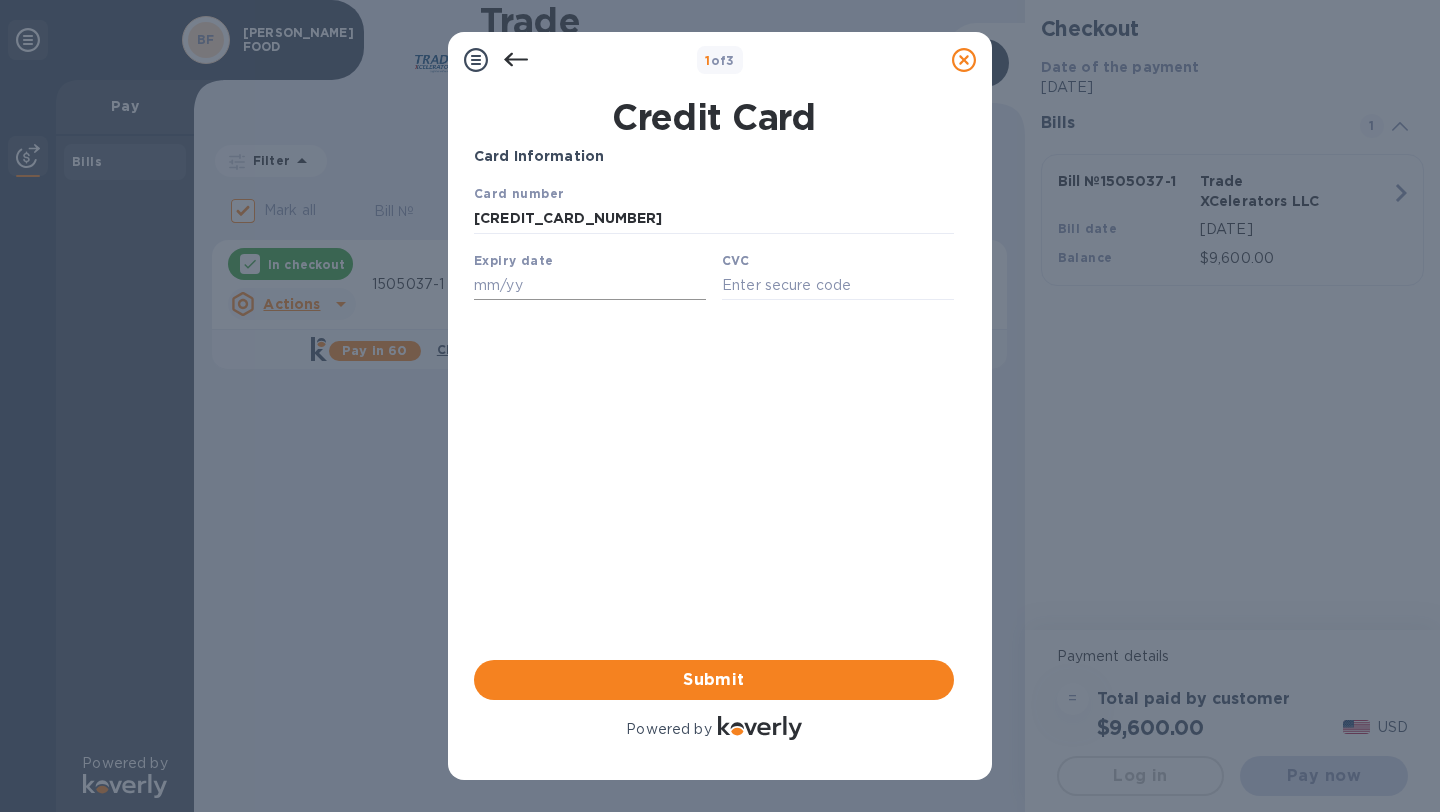 type on "4246 3154 4748 2140" 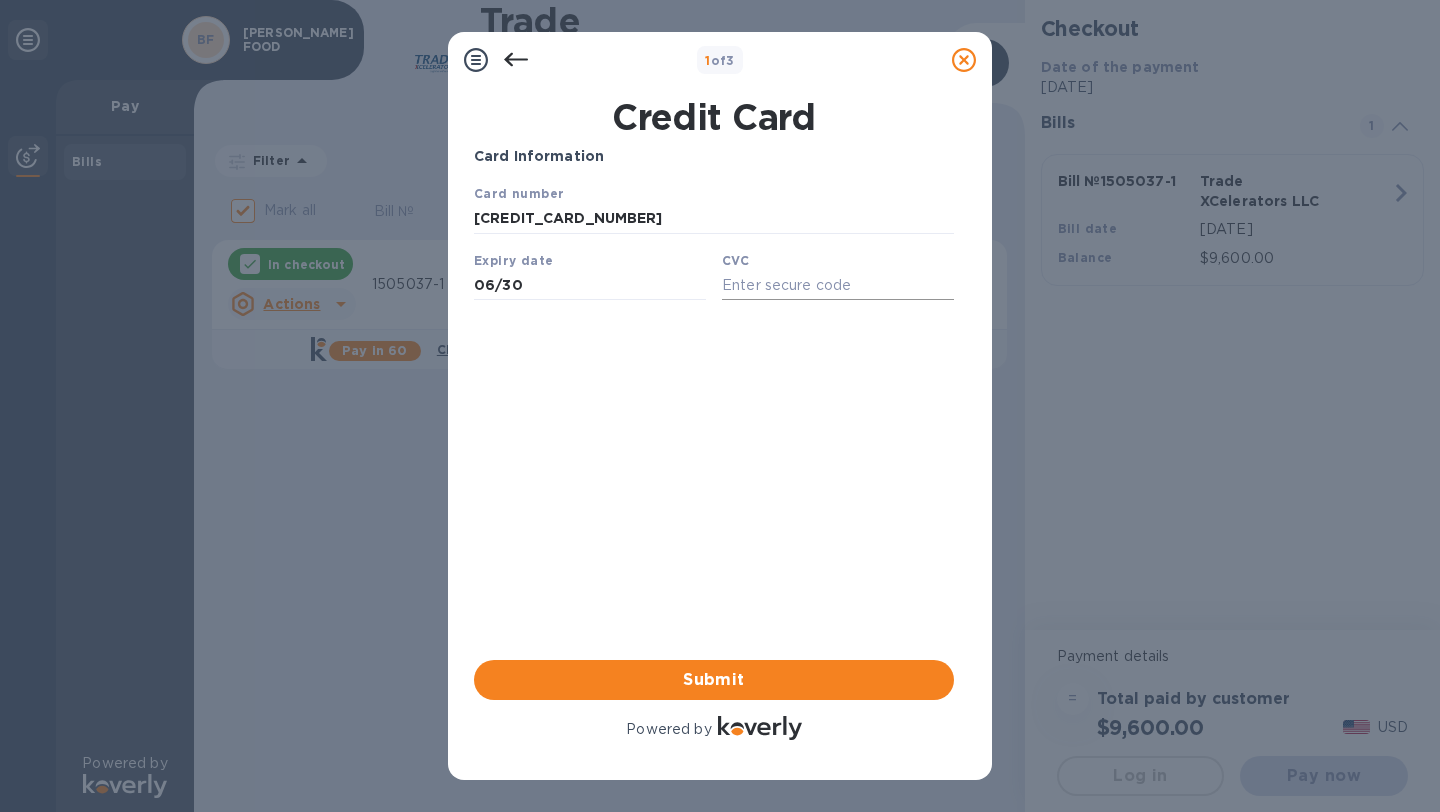 type on "06/30" 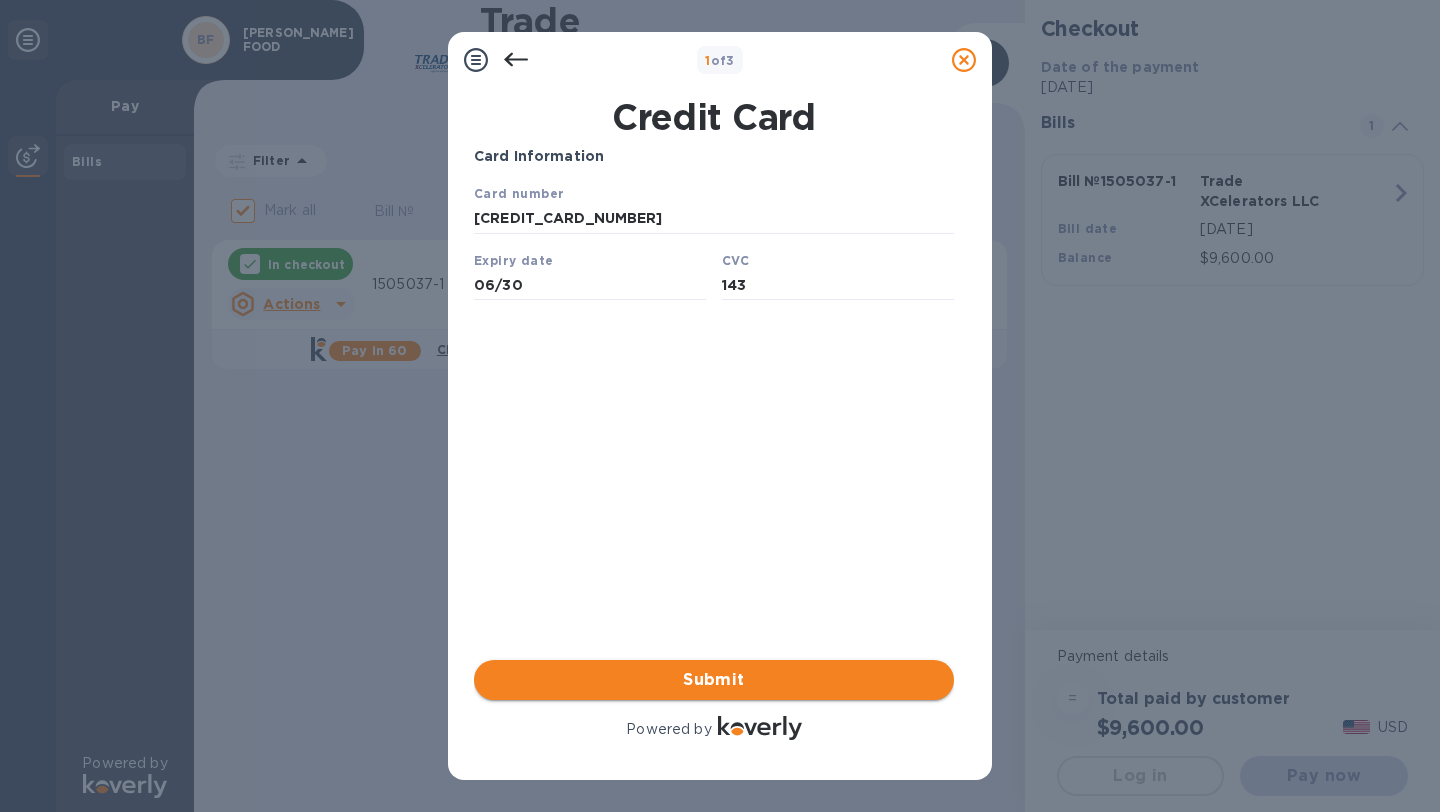 type on "143" 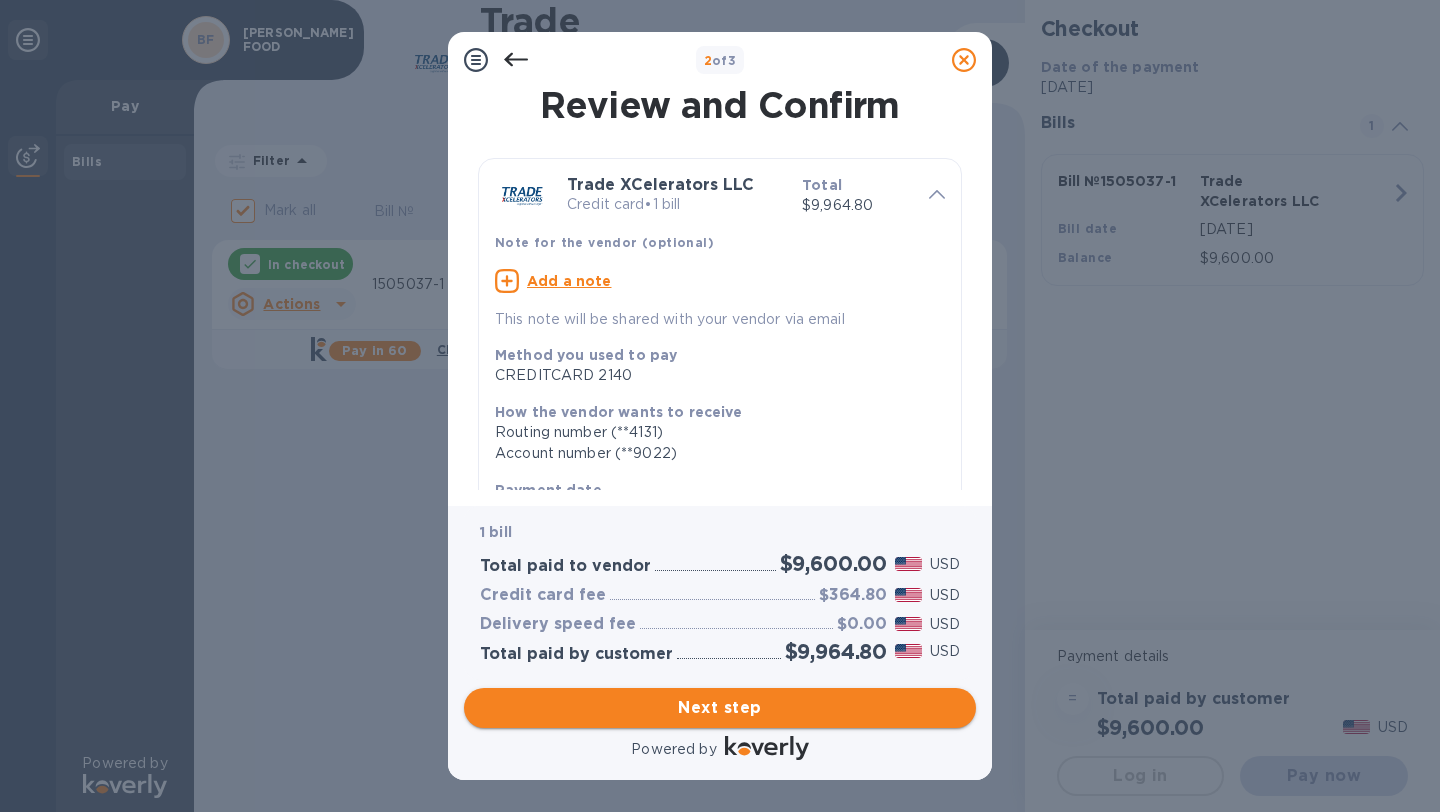 click on "Next step" at bounding box center [720, 708] 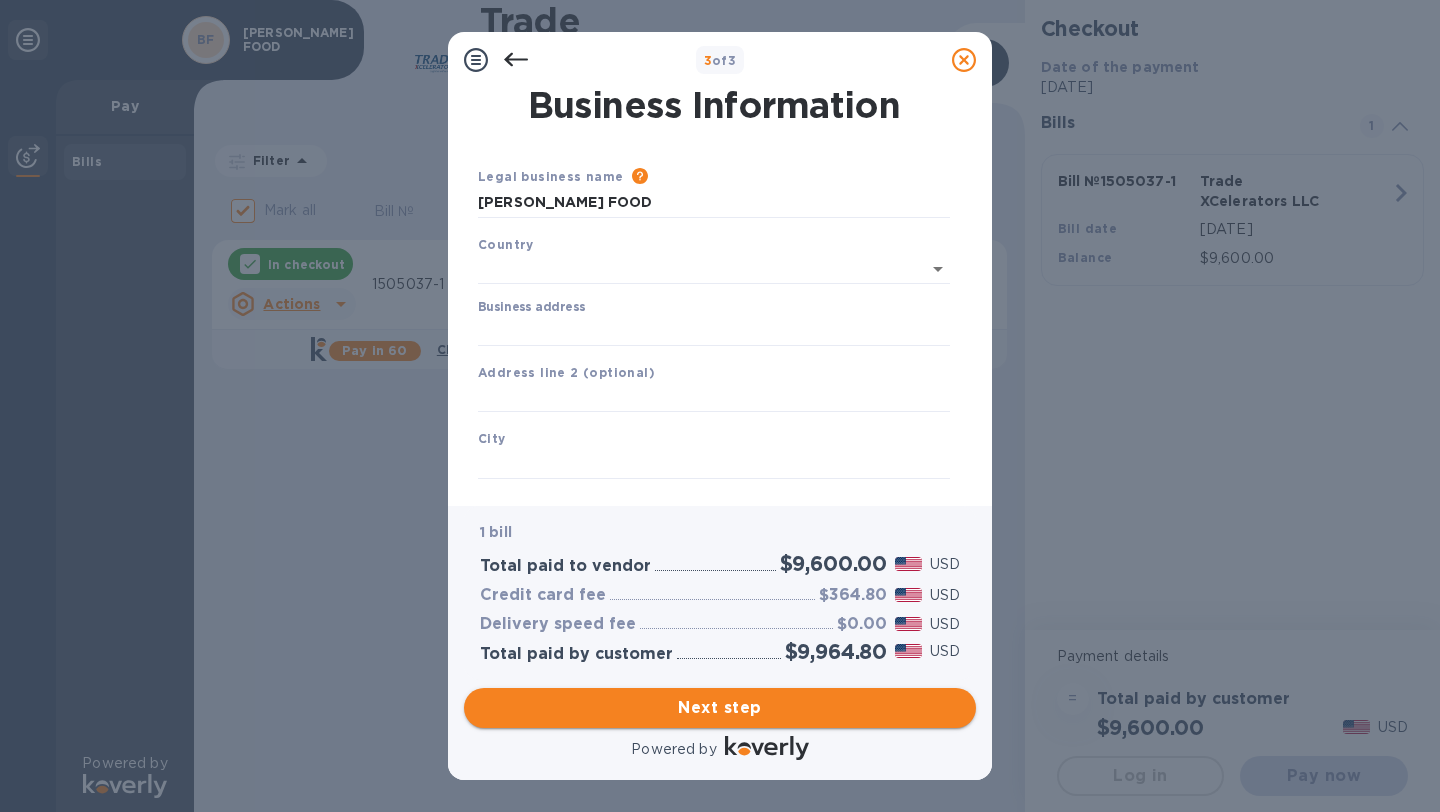 type on "United States" 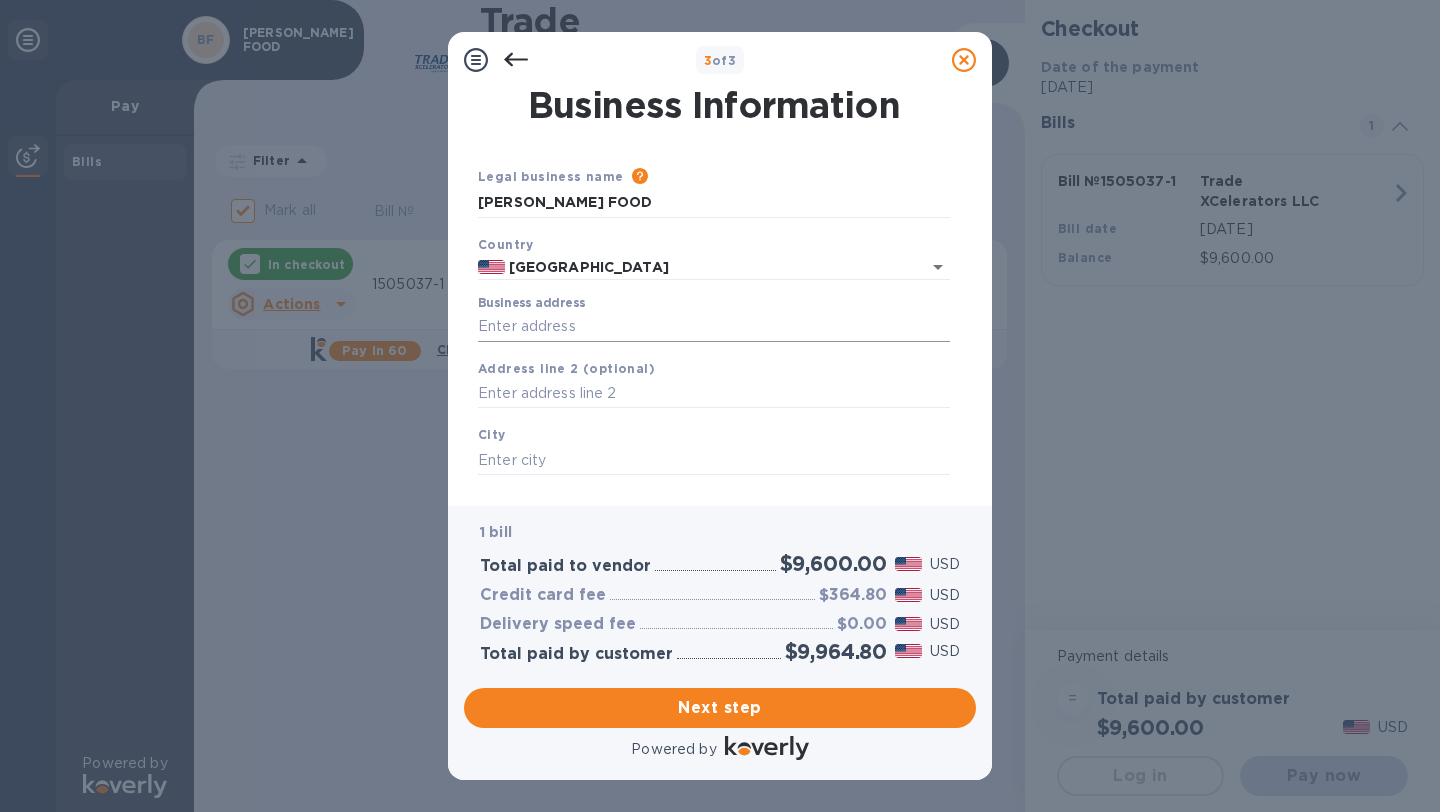 click on "Business address" at bounding box center (714, 327) 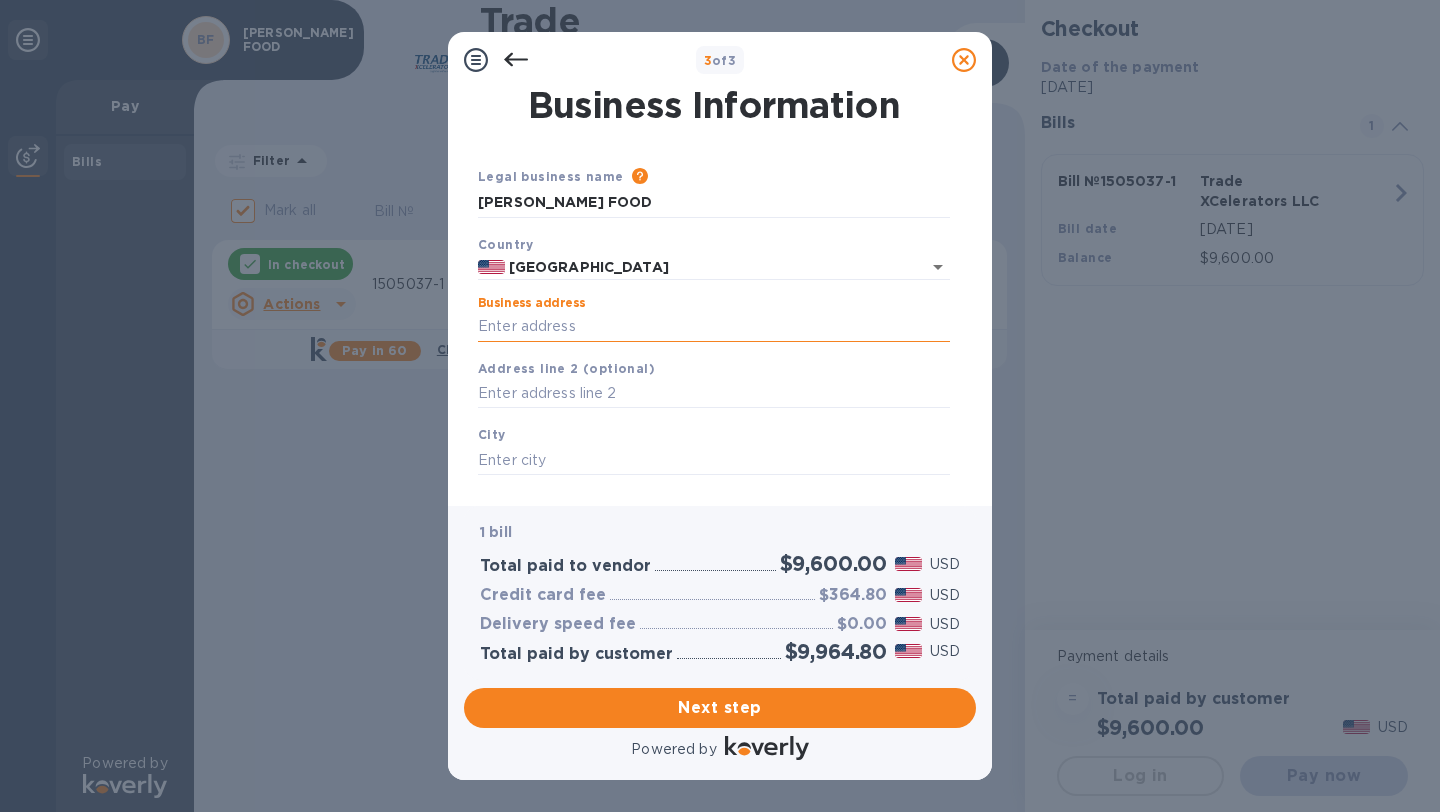type on "3061 Southeast Monroe Street" 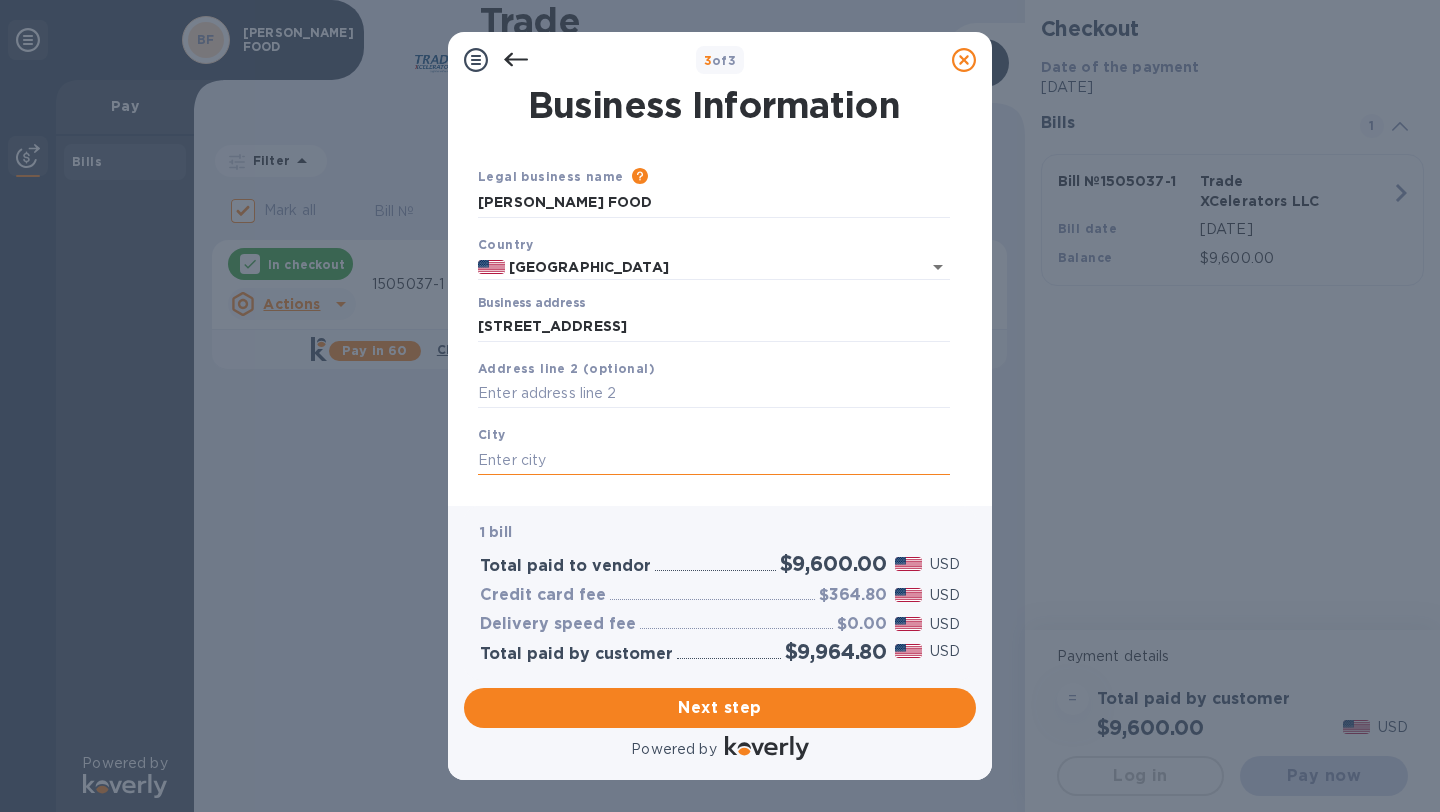 click at bounding box center (714, 460) 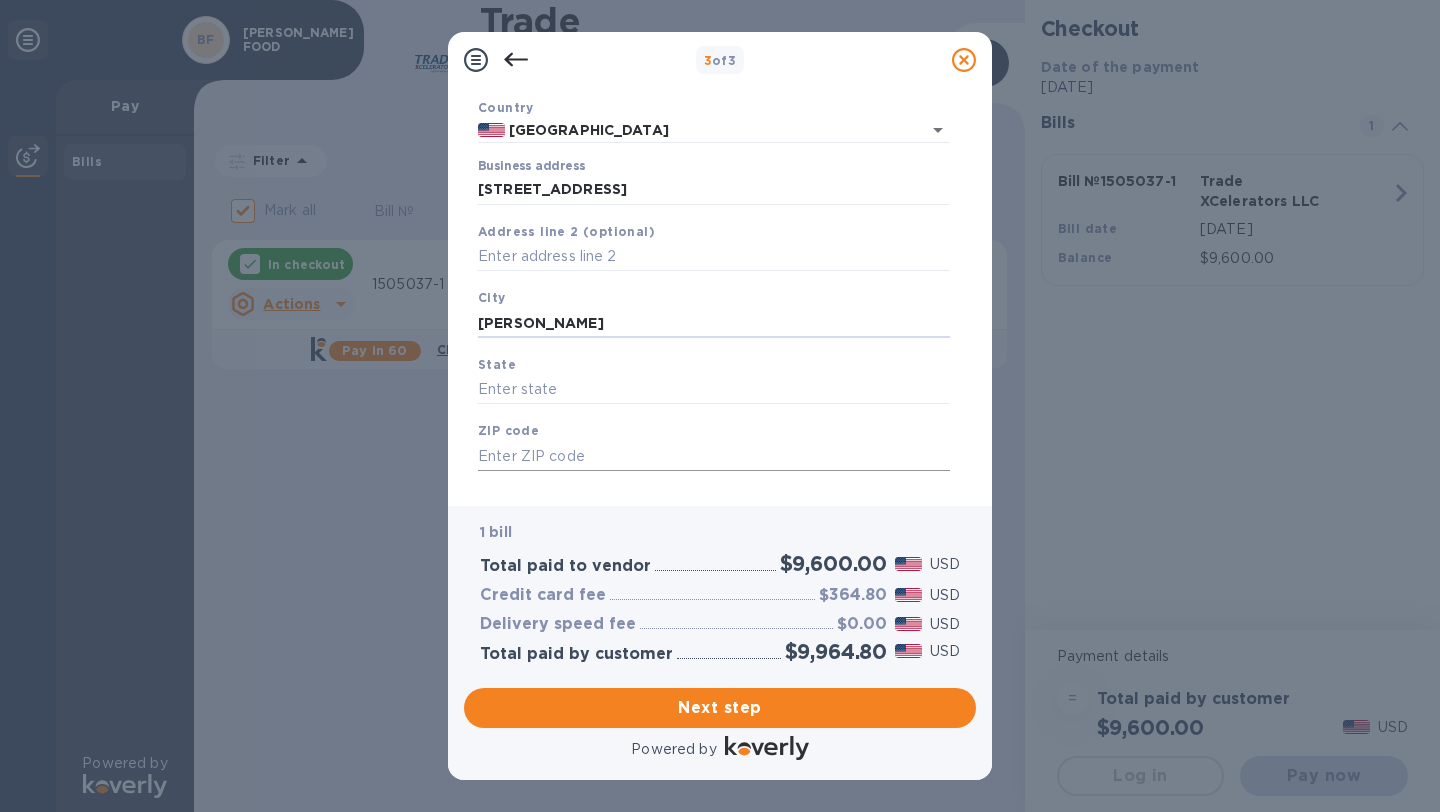 scroll, scrollTop: 168, scrollLeft: 0, axis: vertical 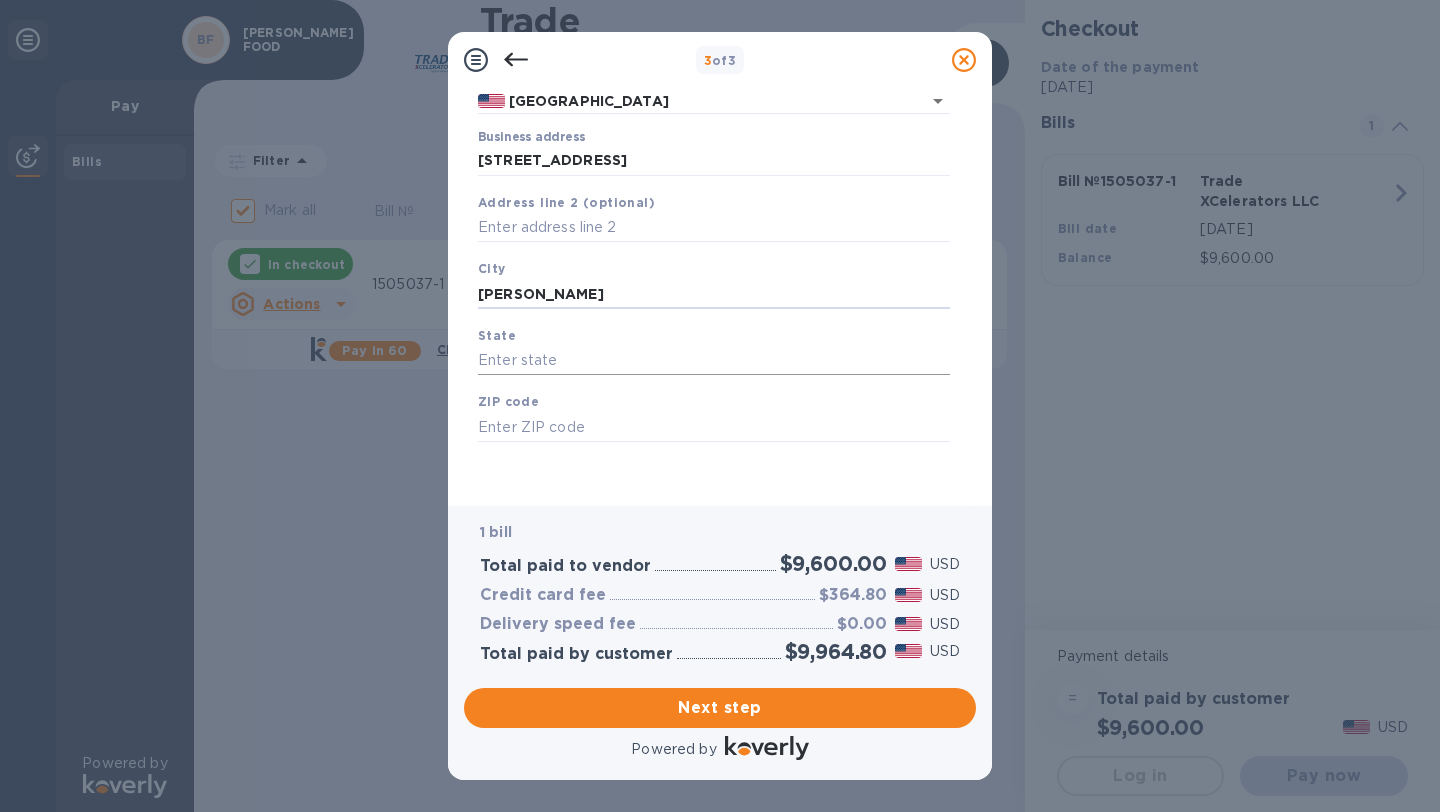 type on "STUART" 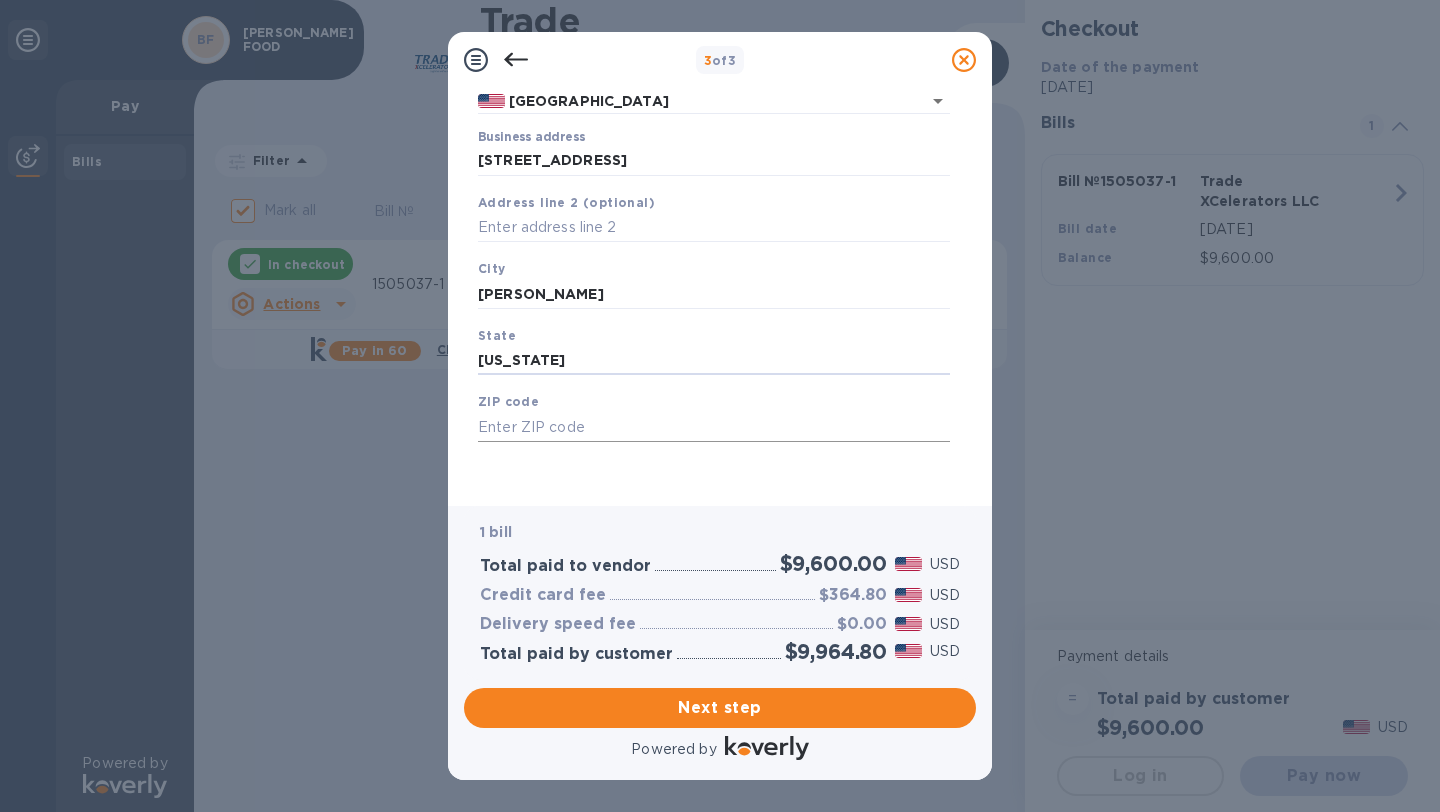 type on "FLORIDA" 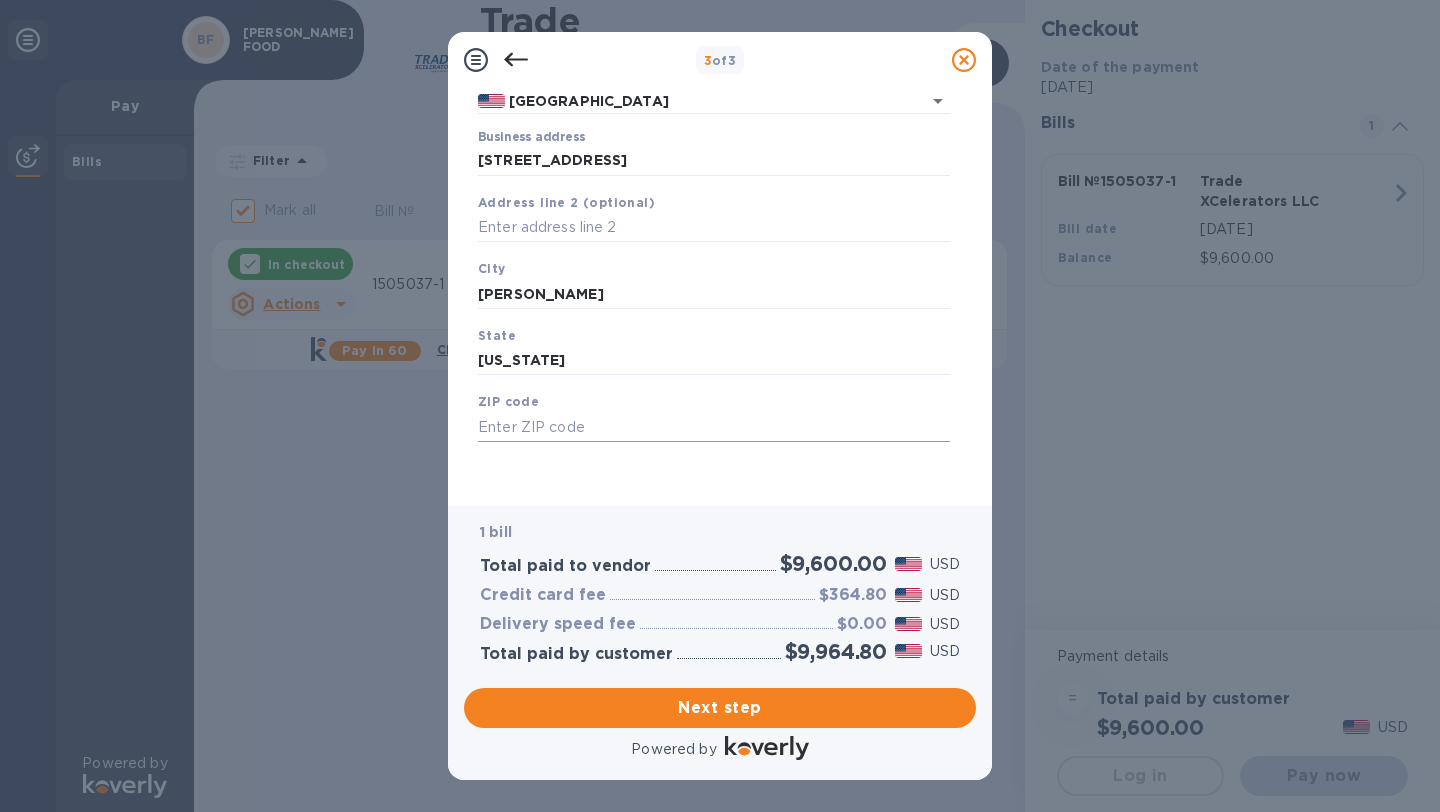 click at bounding box center [714, 427] 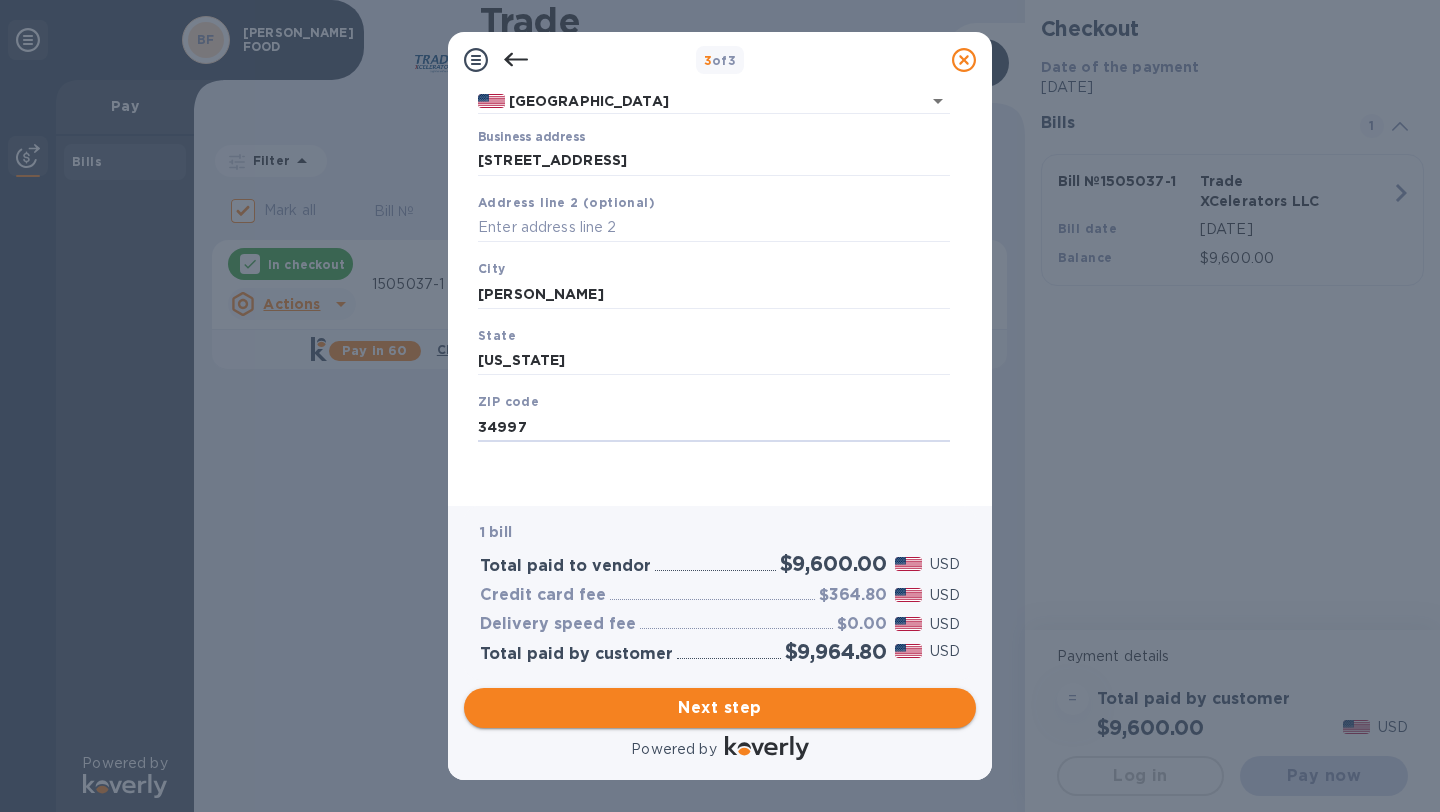 type on "34997" 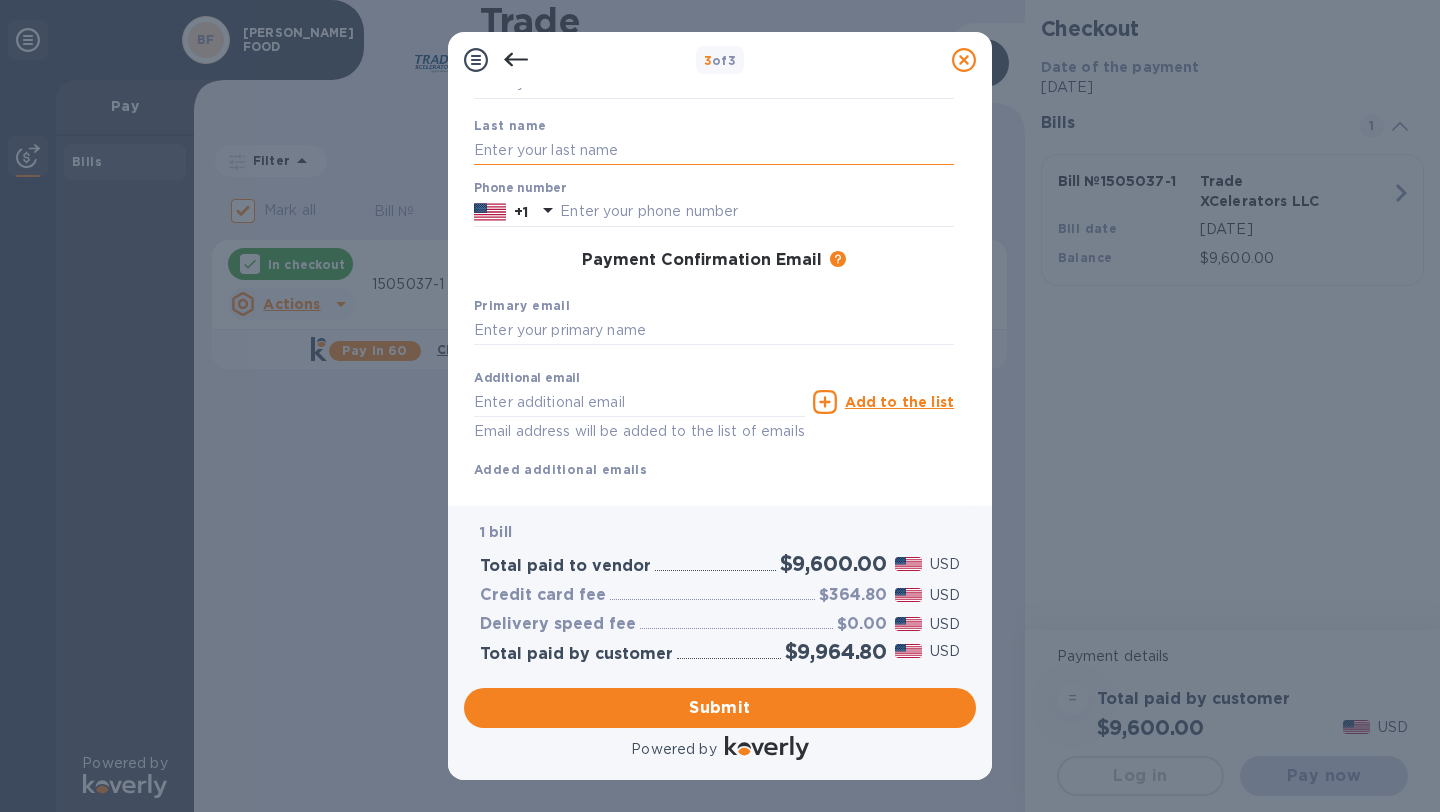 click at bounding box center (714, 150) 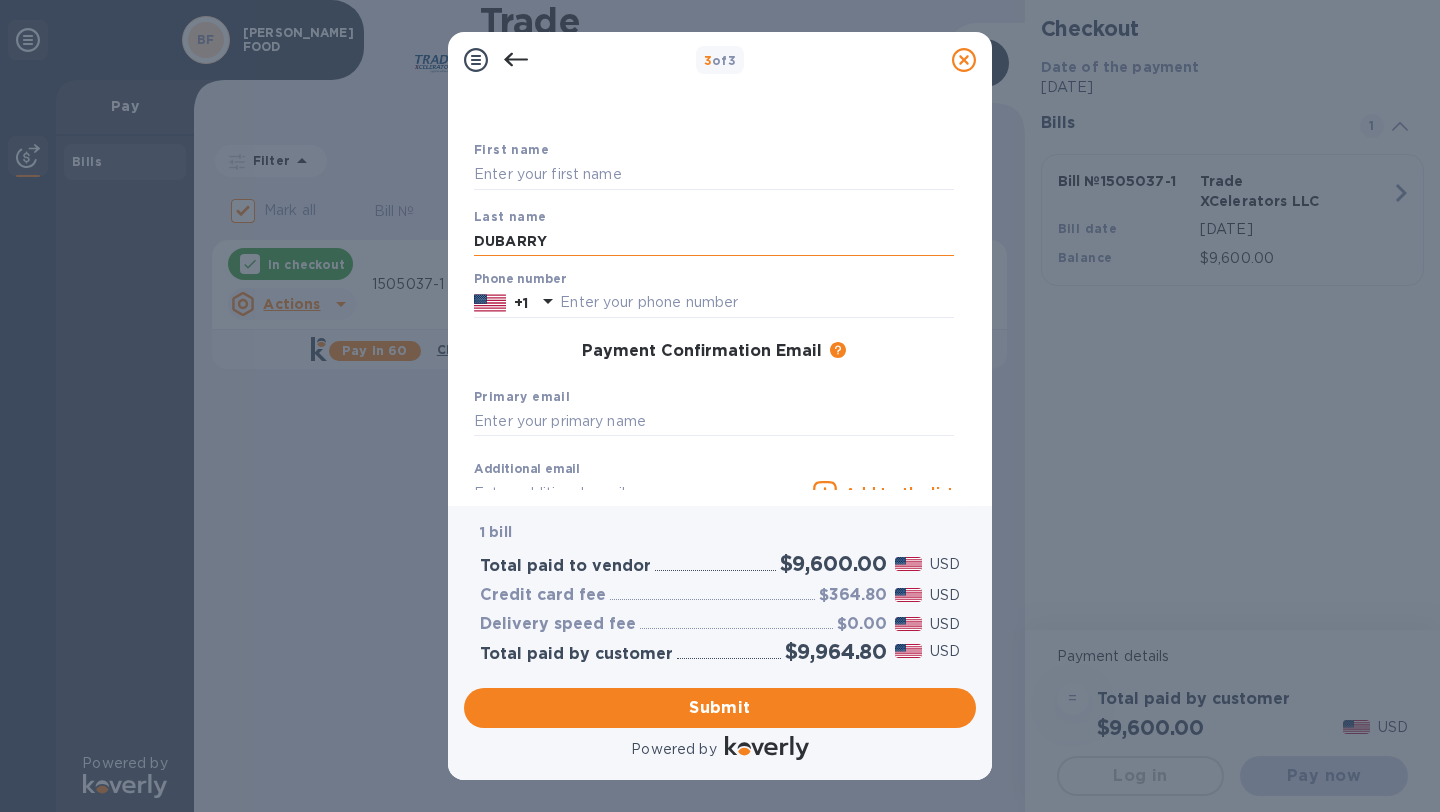 scroll, scrollTop: 75, scrollLeft: 0, axis: vertical 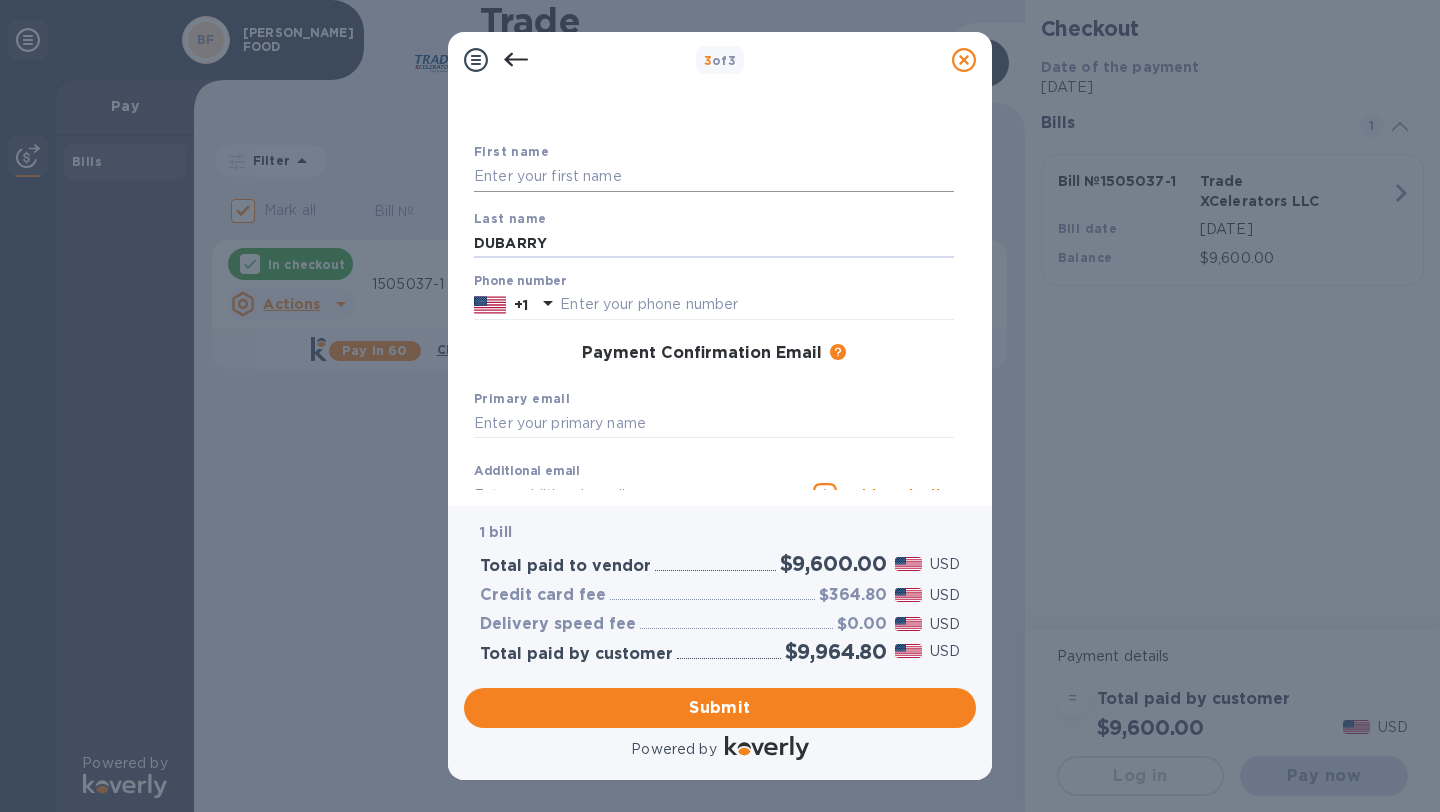 type on "DUBARRY" 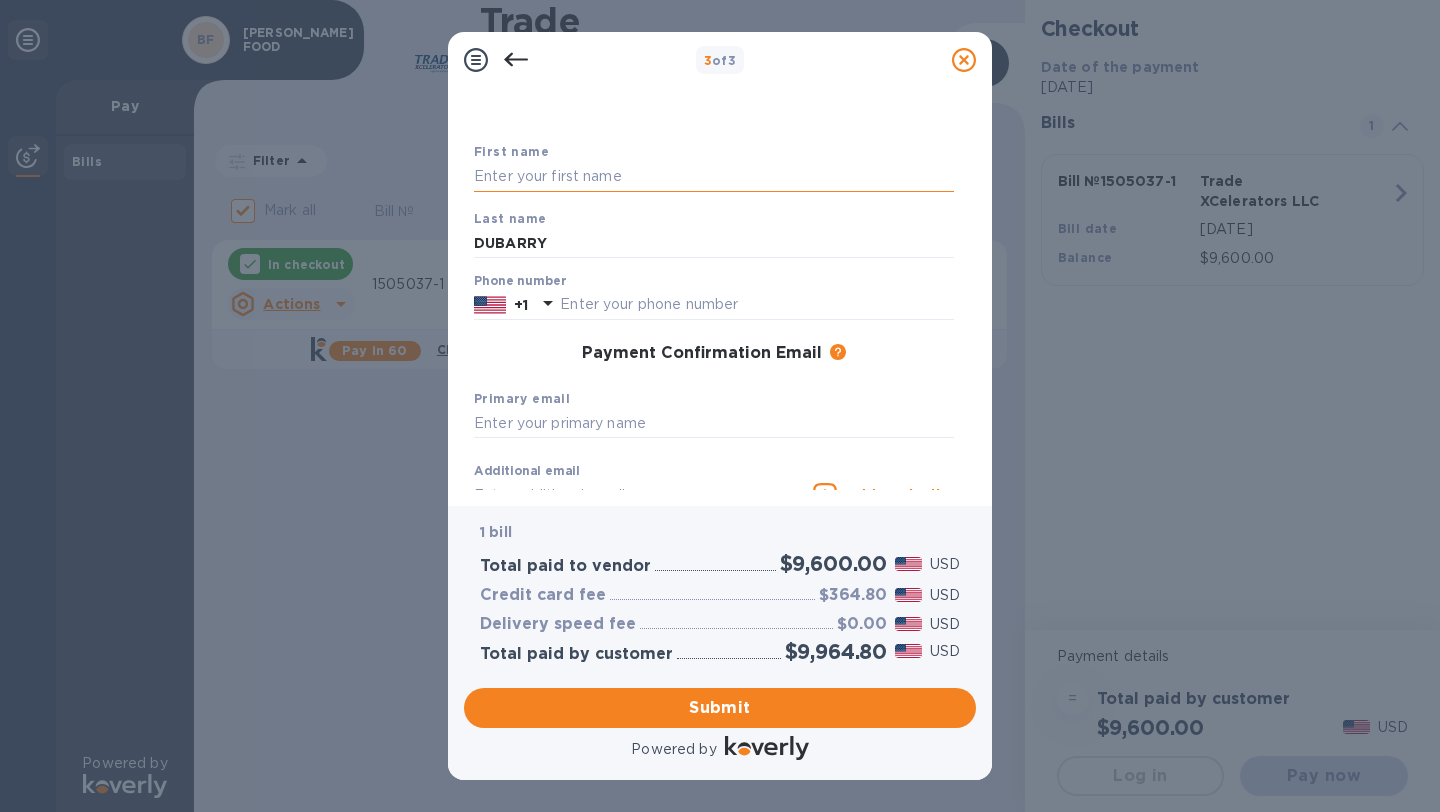 click at bounding box center [714, 177] 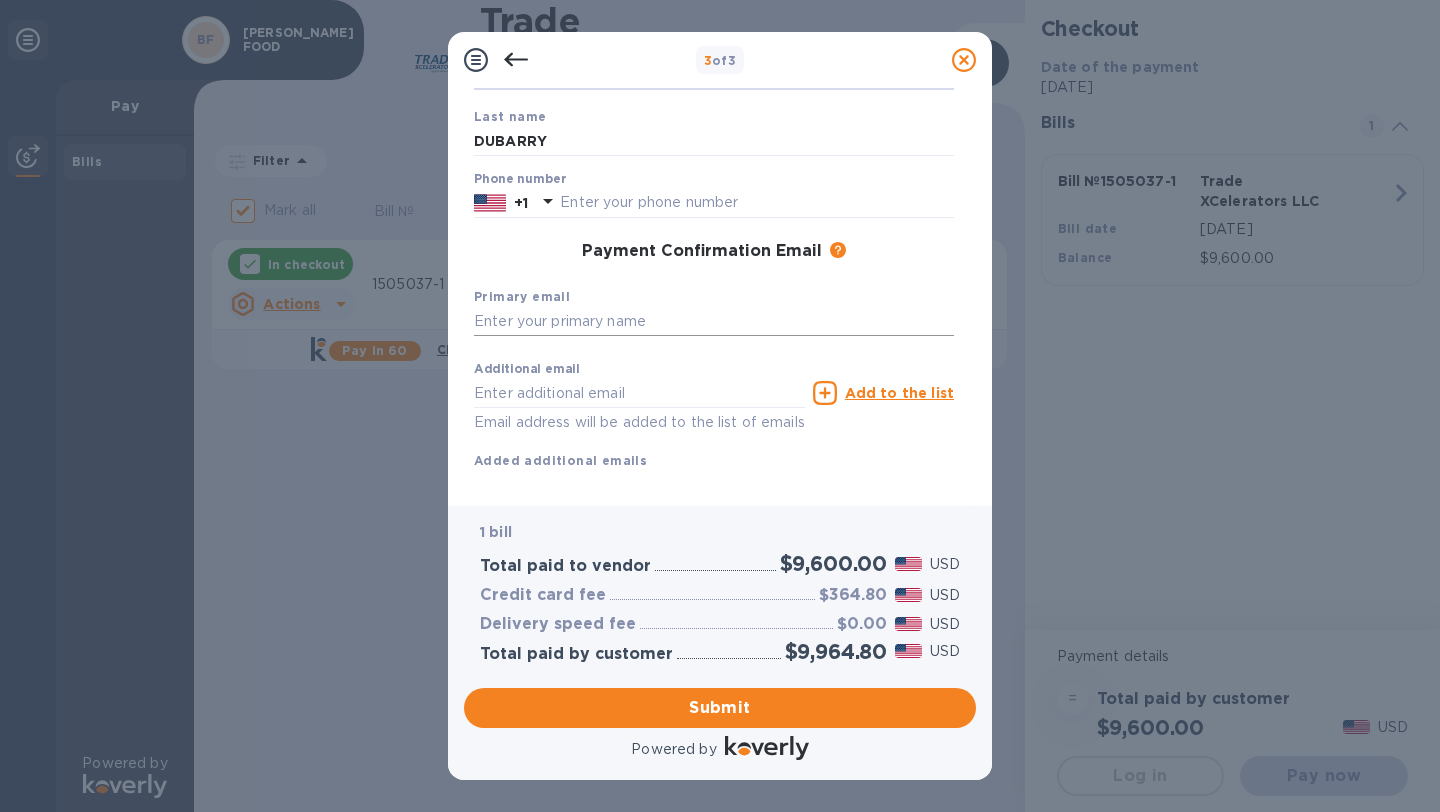 scroll, scrollTop: 189, scrollLeft: 0, axis: vertical 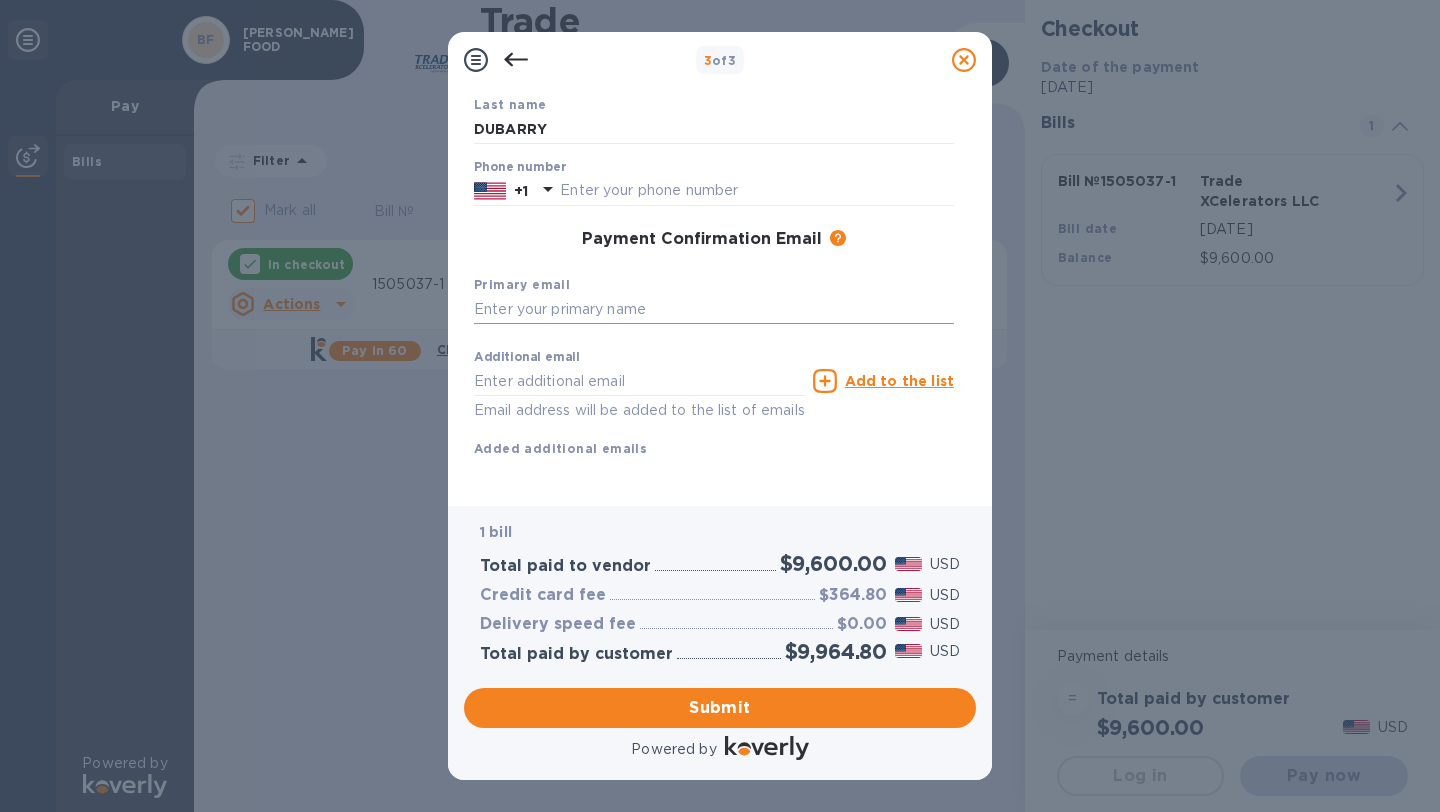 type on "PERRINE" 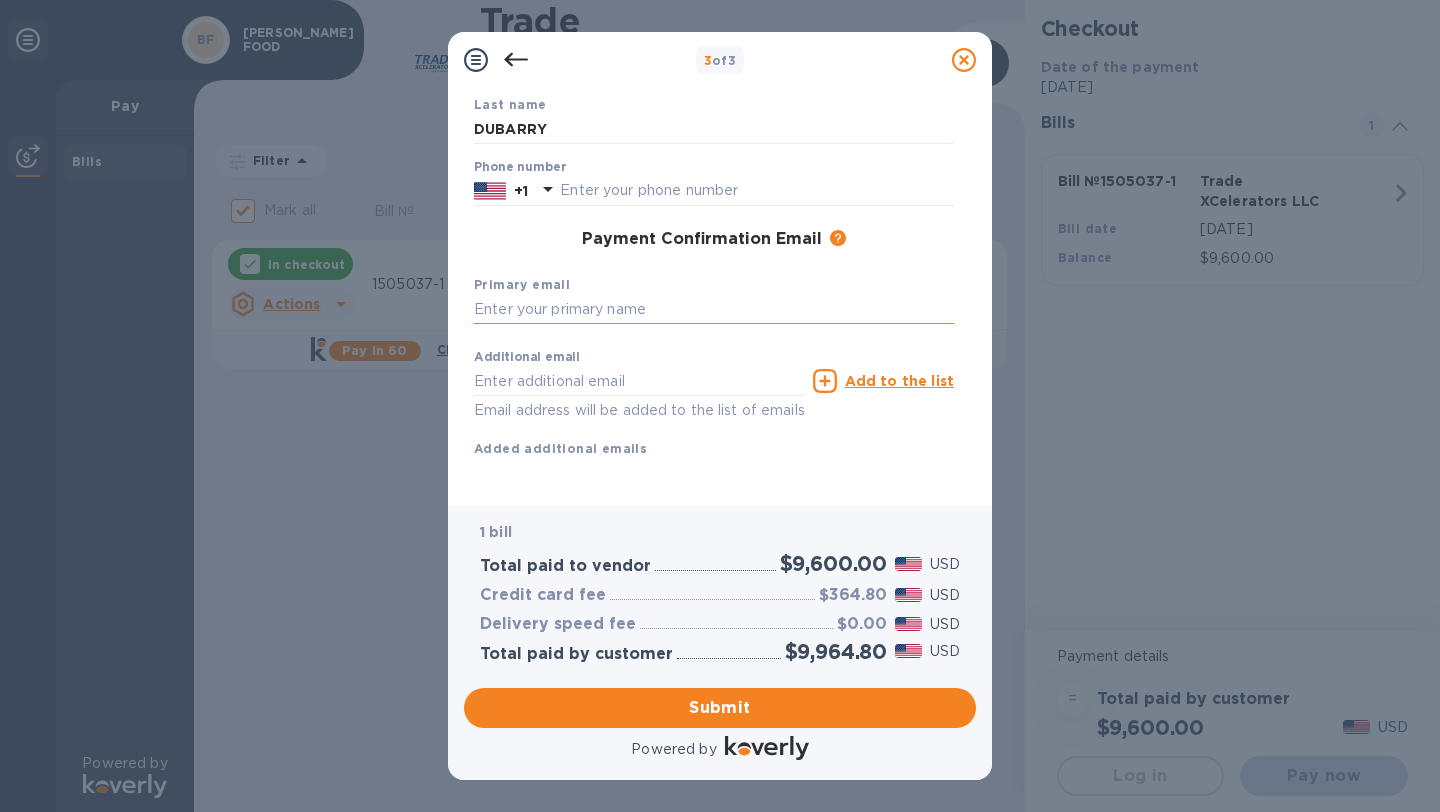 click at bounding box center [714, 310] 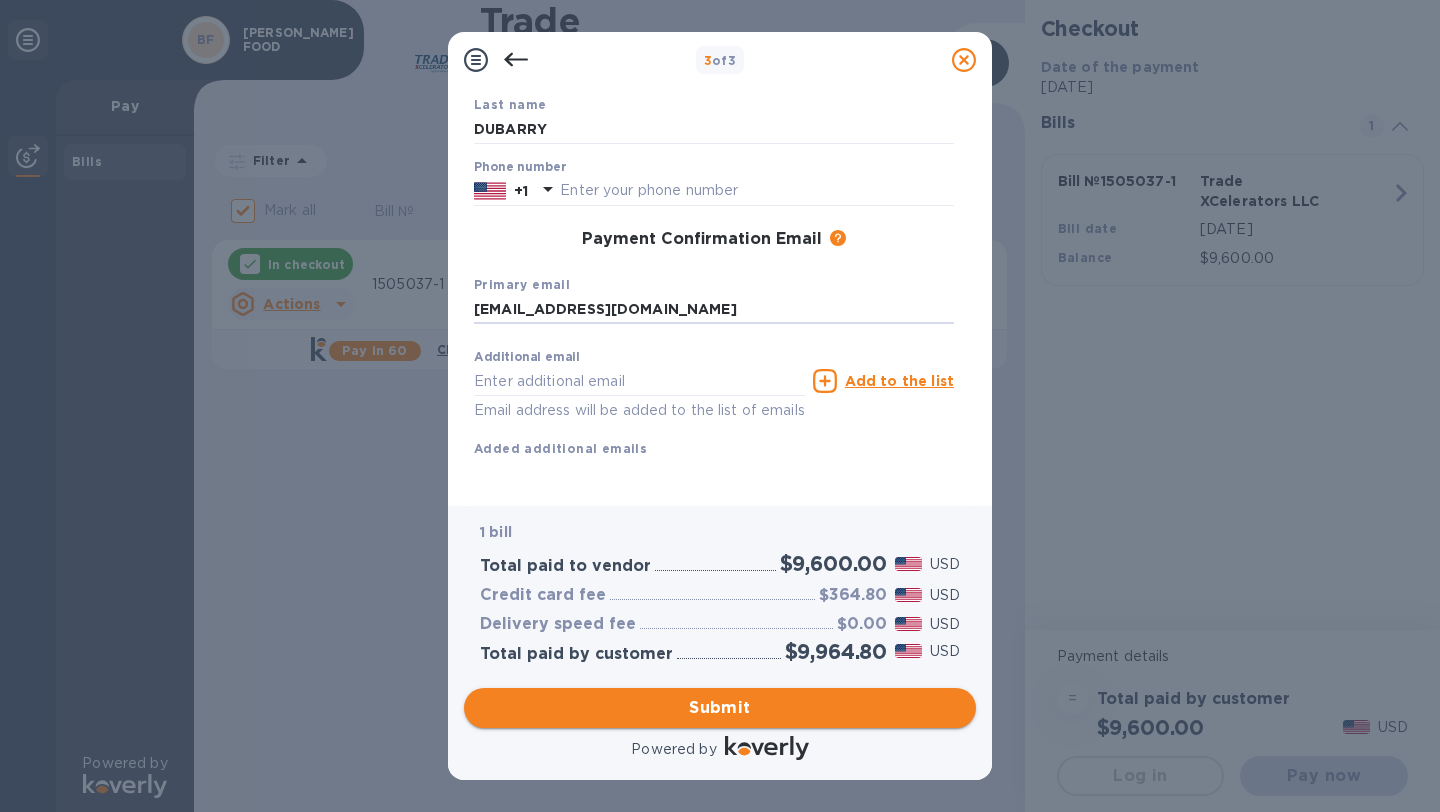 type on "info@lityschips.com" 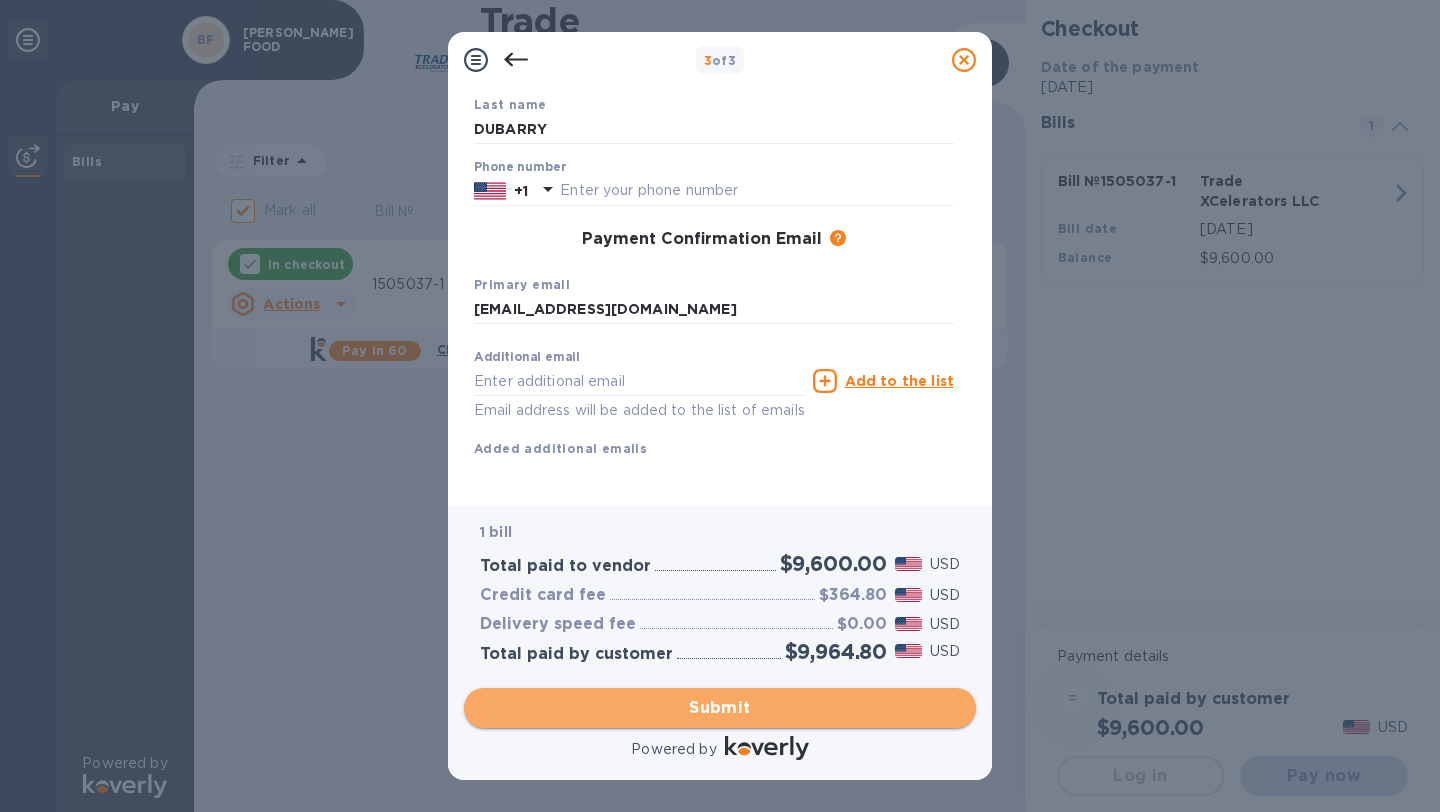 click on "Submit" at bounding box center (720, 708) 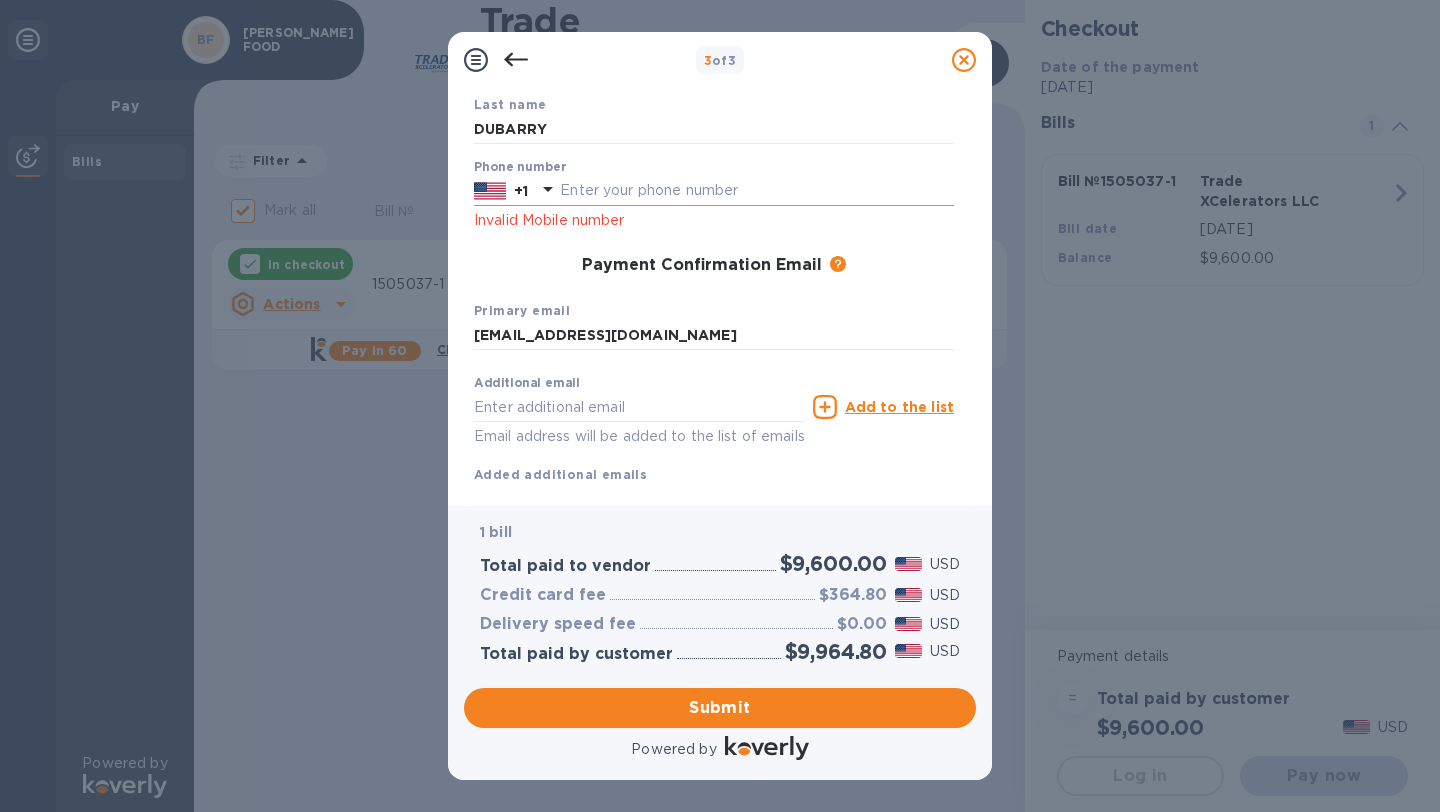 click at bounding box center (757, 191) 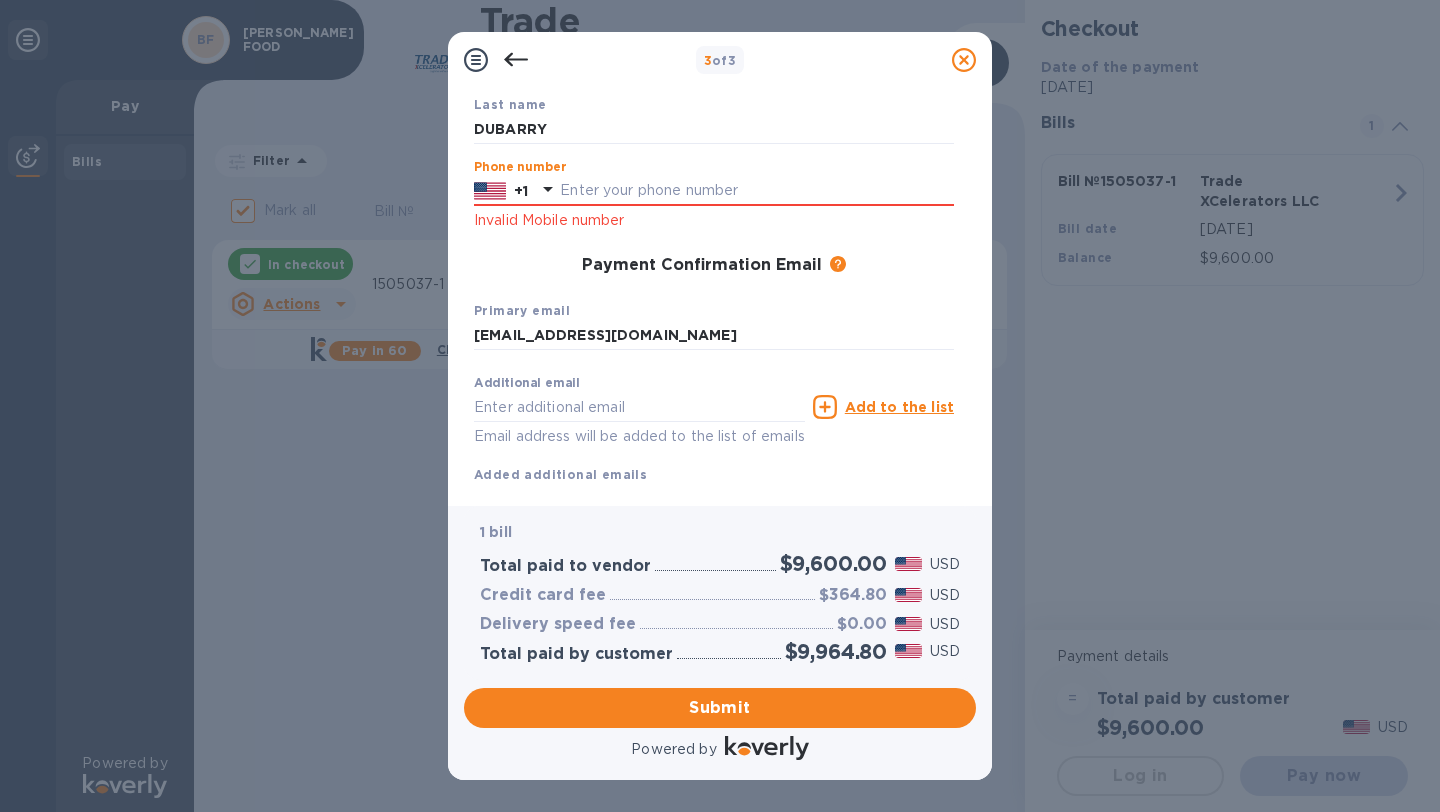 type on "7863837010" 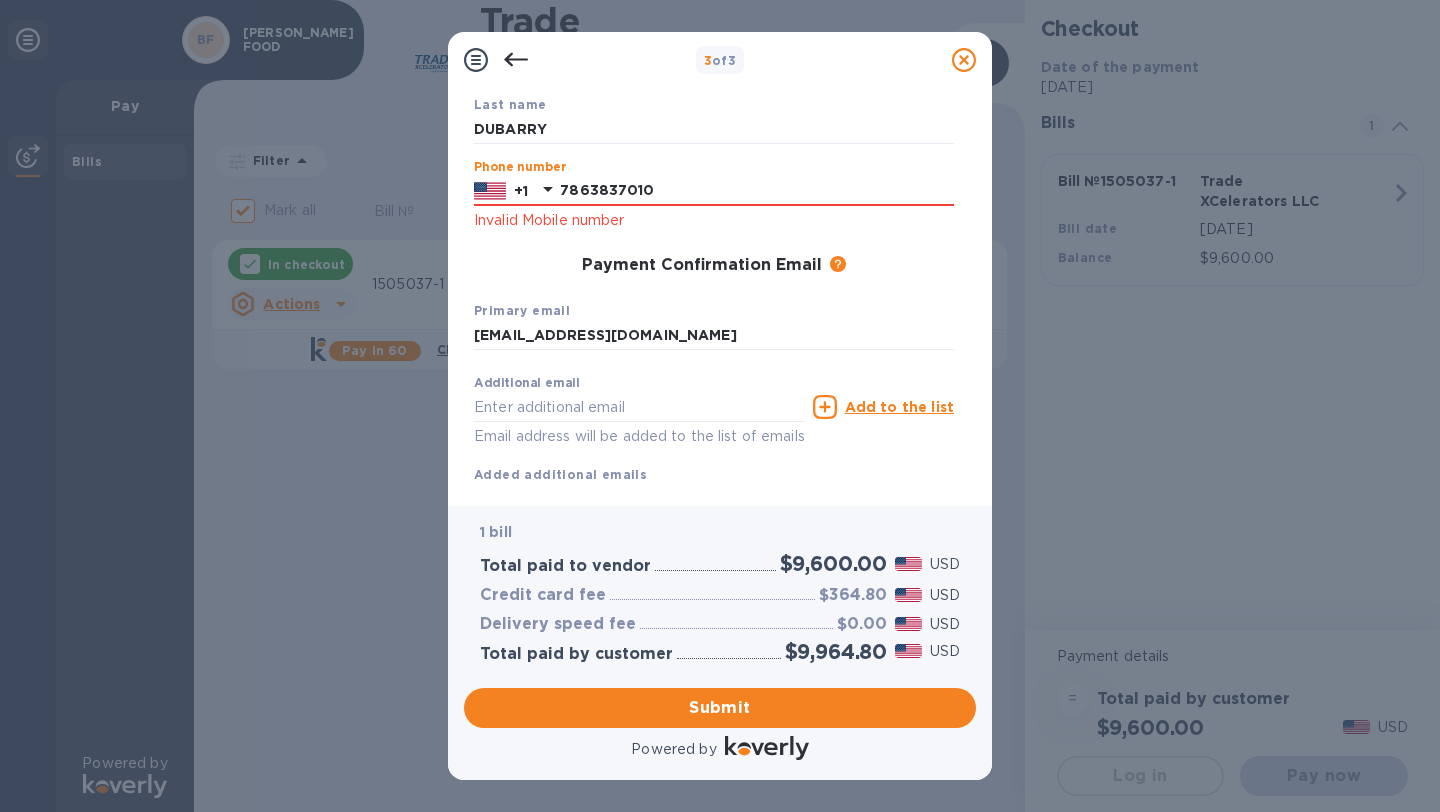 type on "info@lityschips.com" 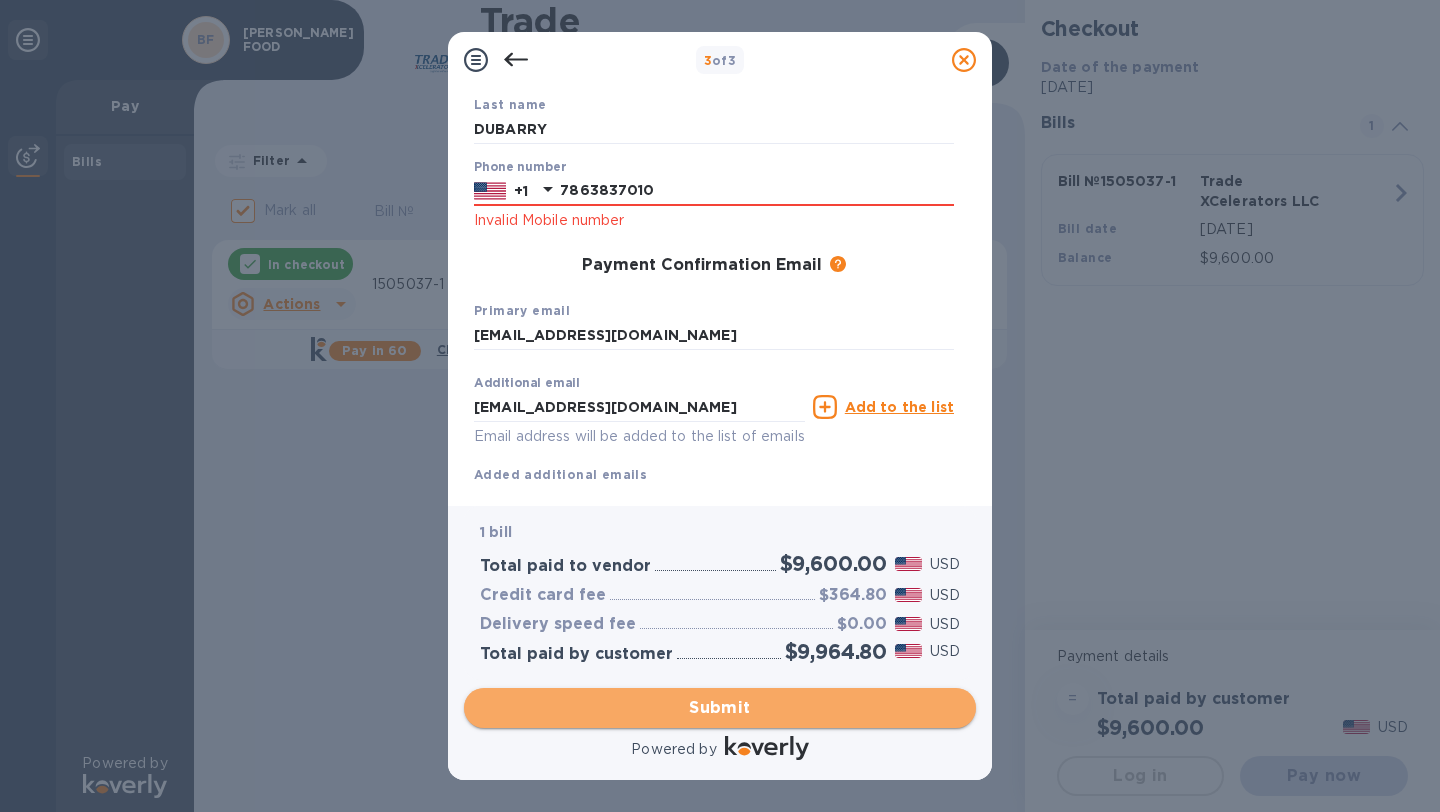 click on "Submit" at bounding box center [720, 708] 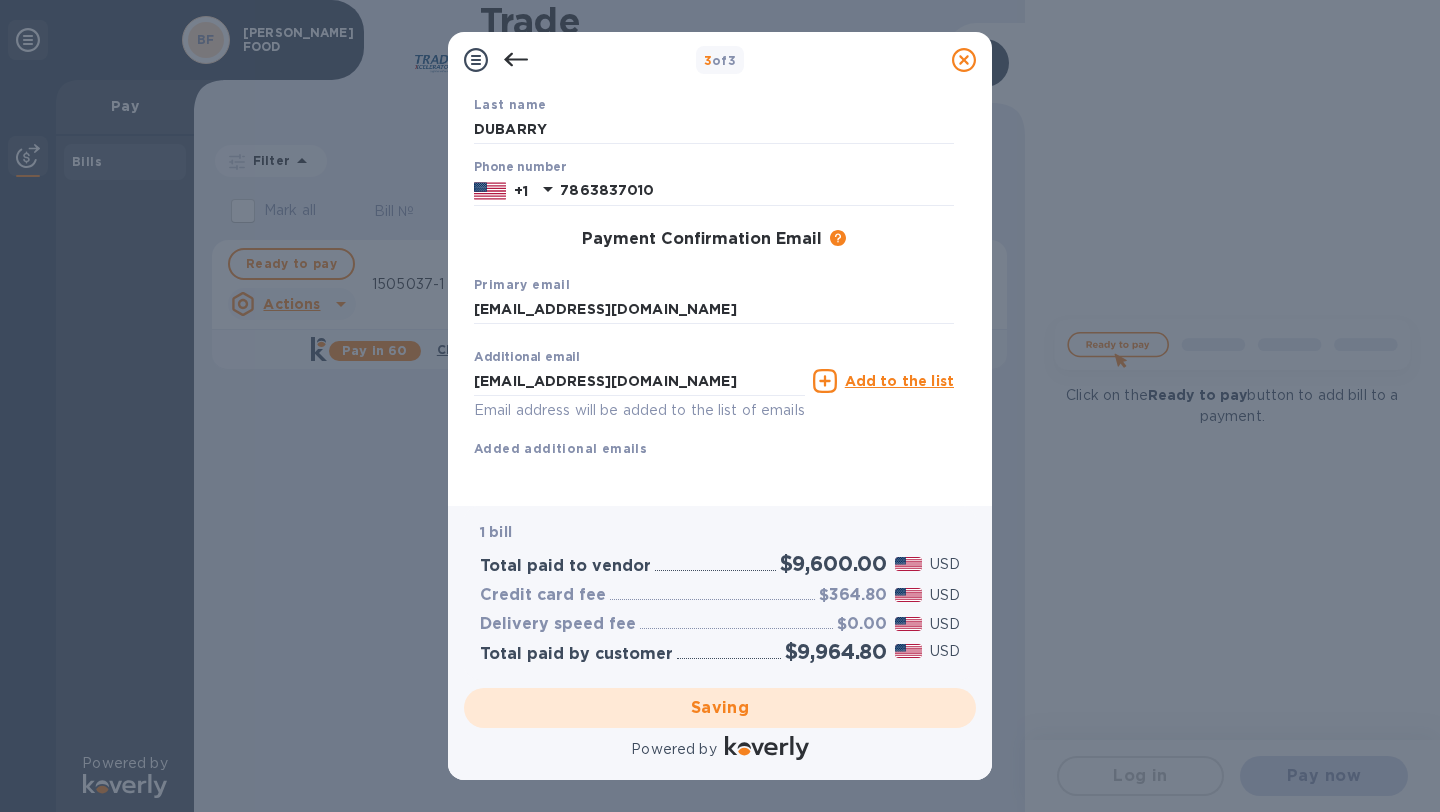 checkbox on "false" 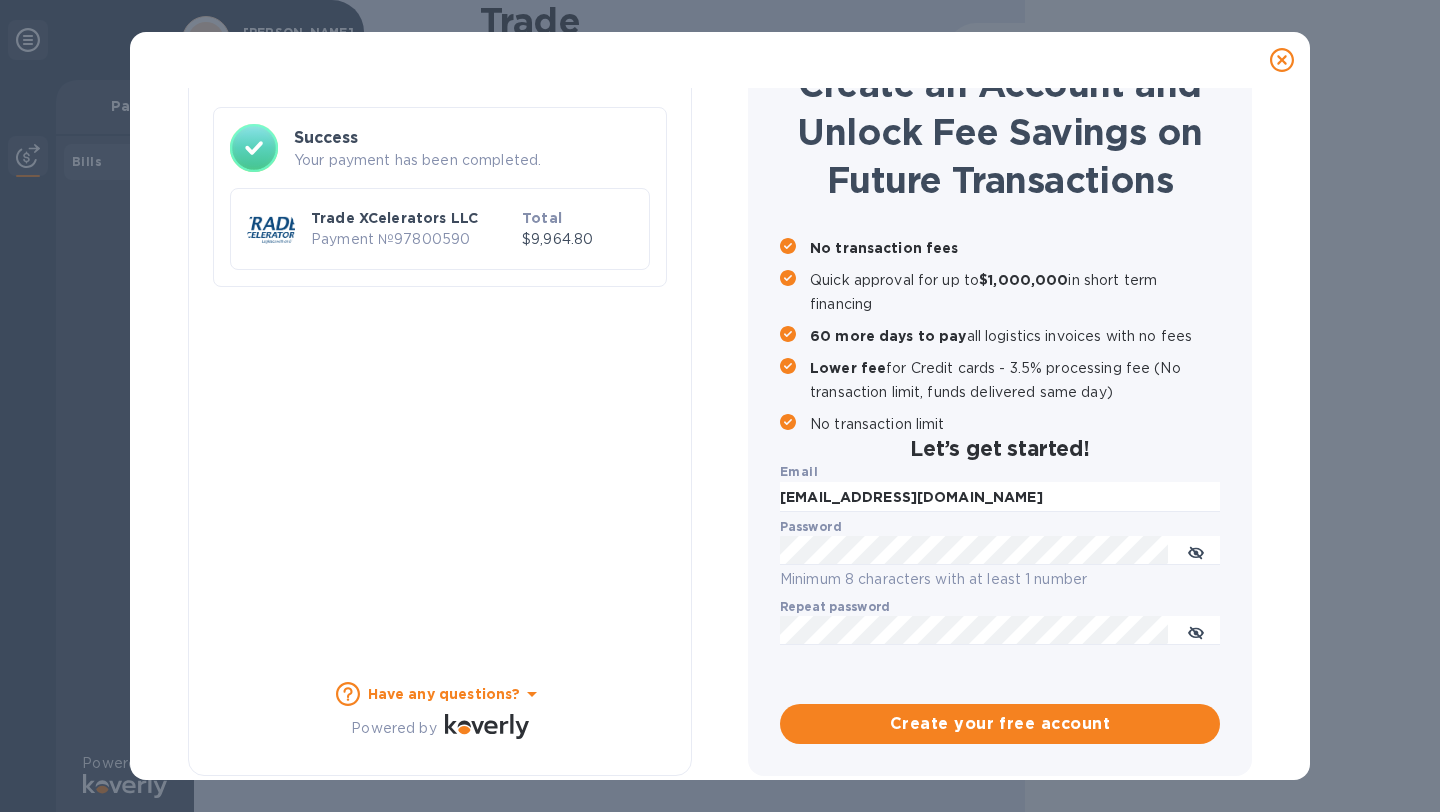 scroll, scrollTop: 107, scrollLeft: 0, axis: vertical 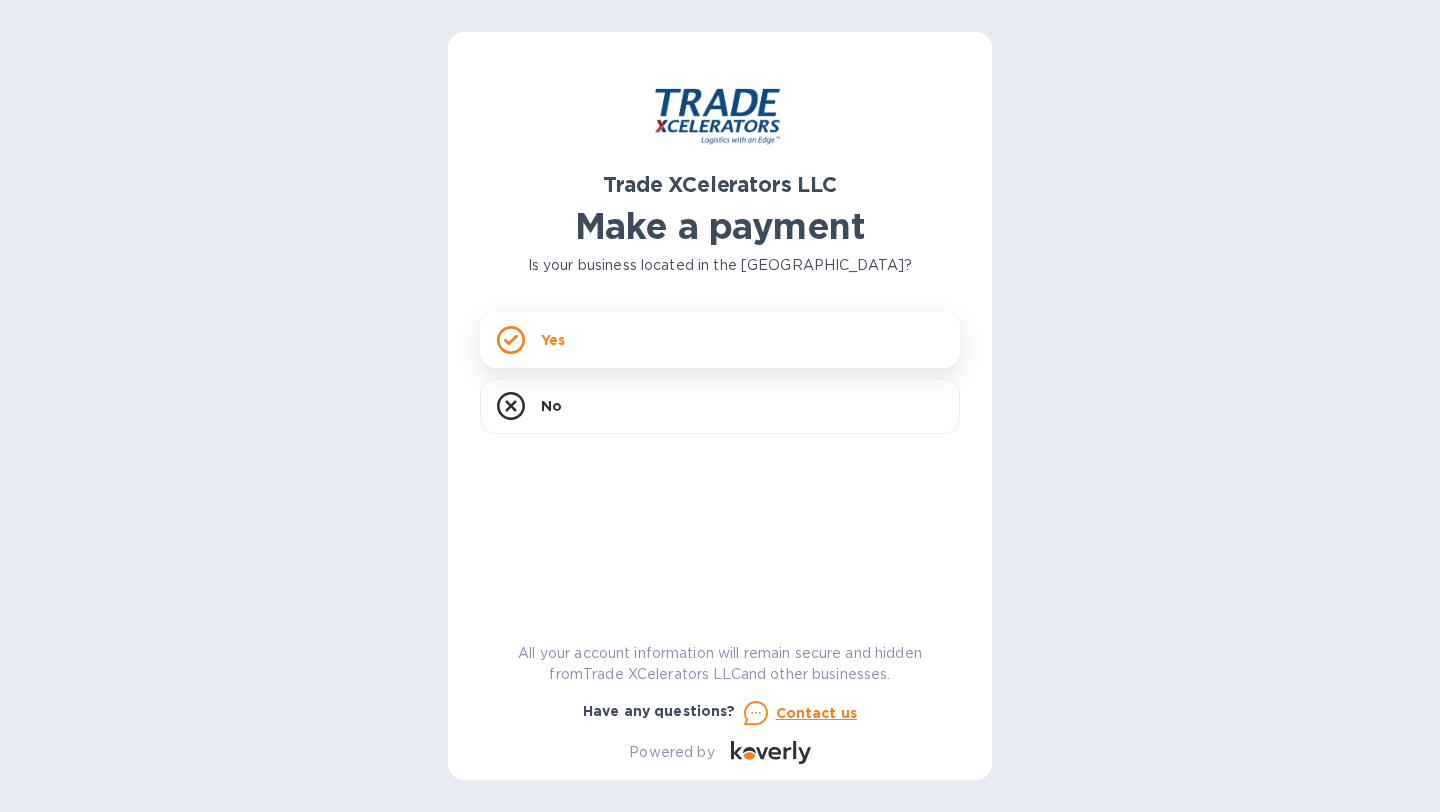 click on "Yes" at bounding box center [720, 340] 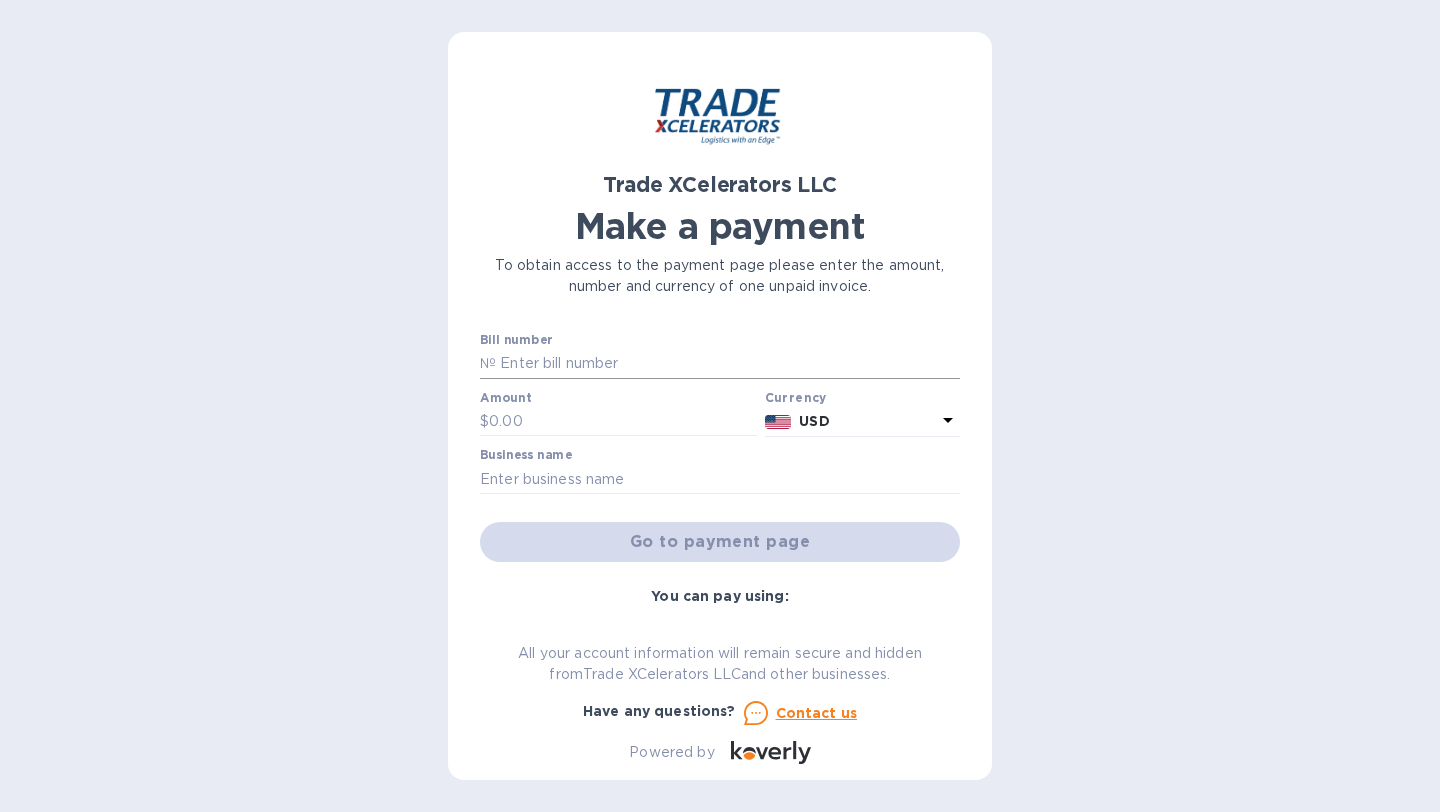 click at bounding box center [728, 364] 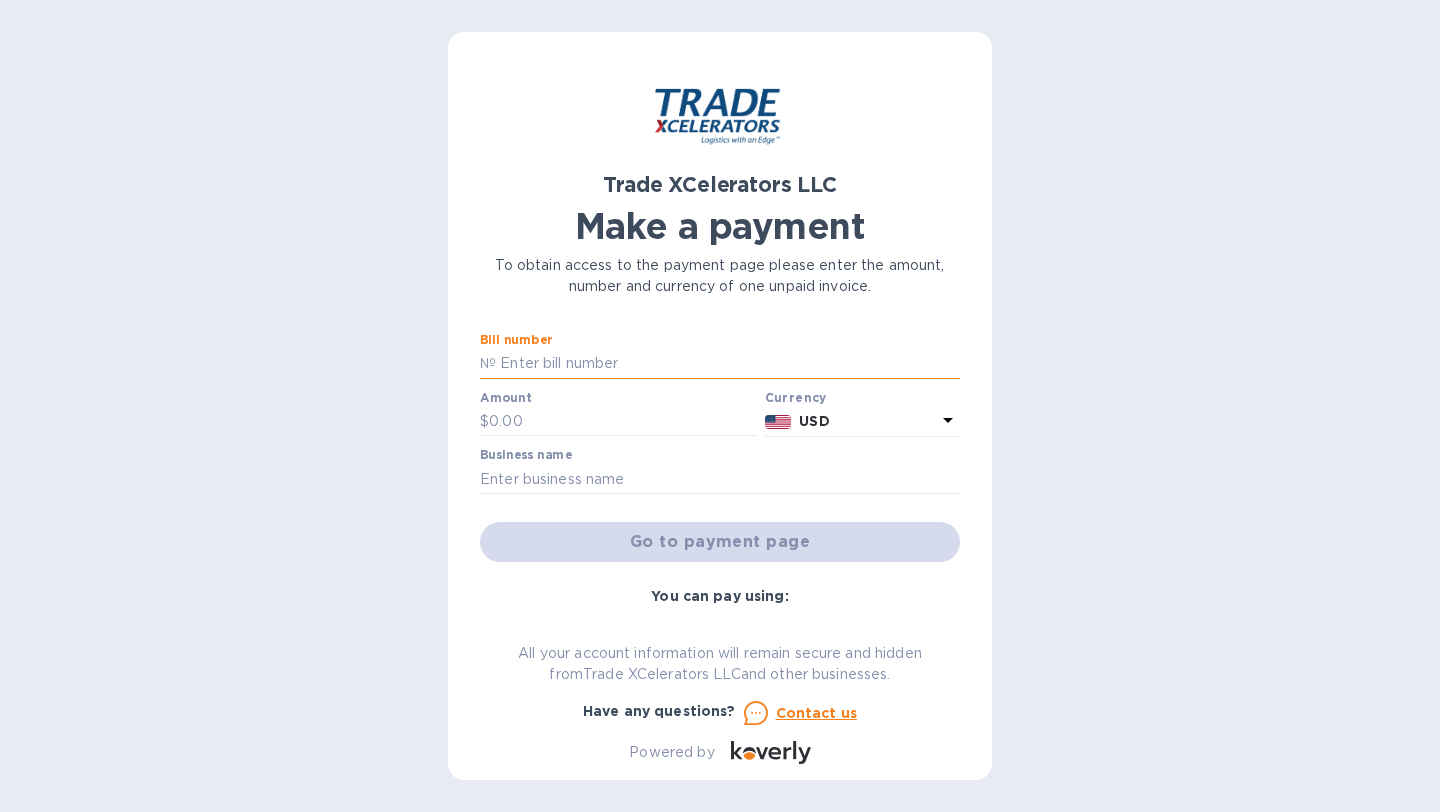 type on "1505037-1" 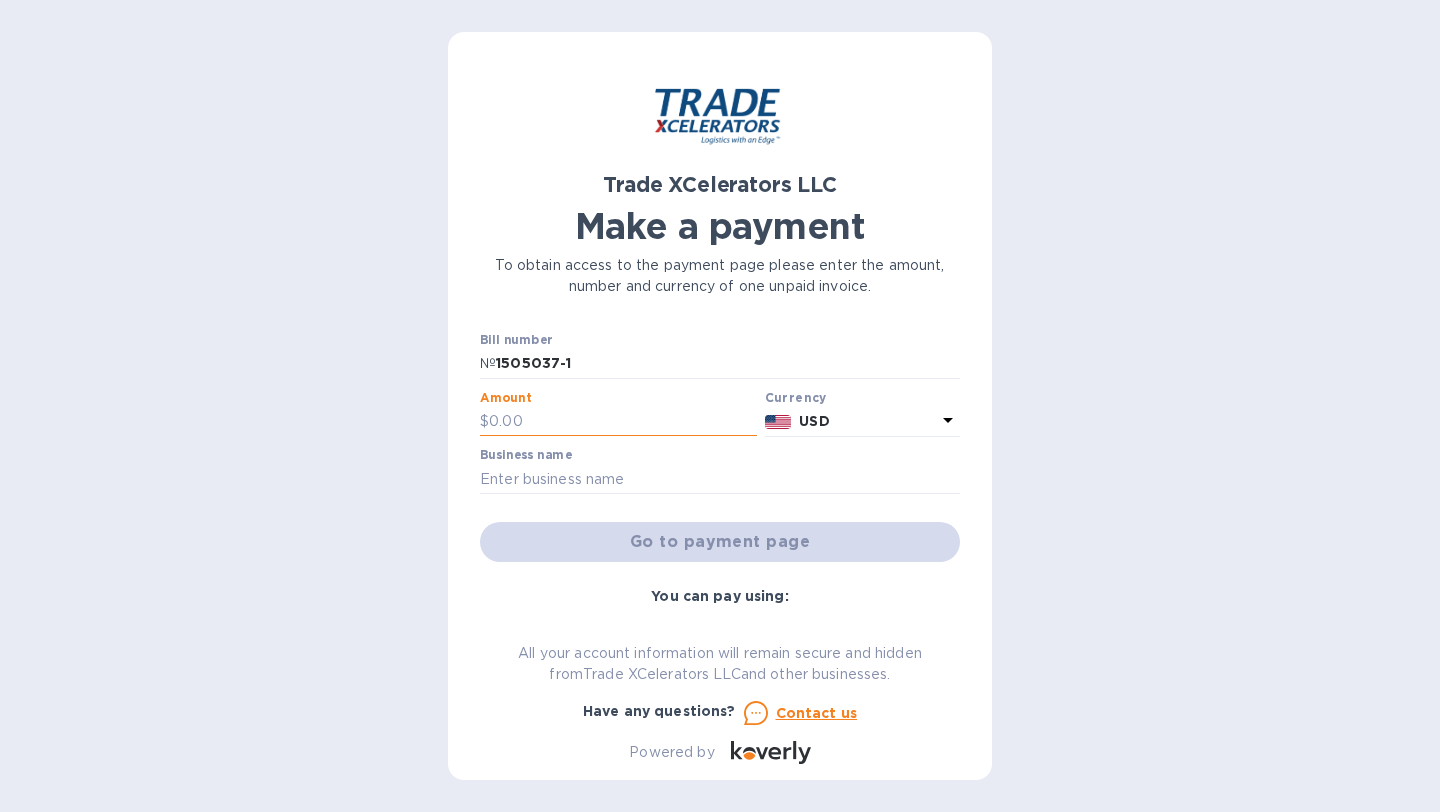 click at bounding box center [623, 422] 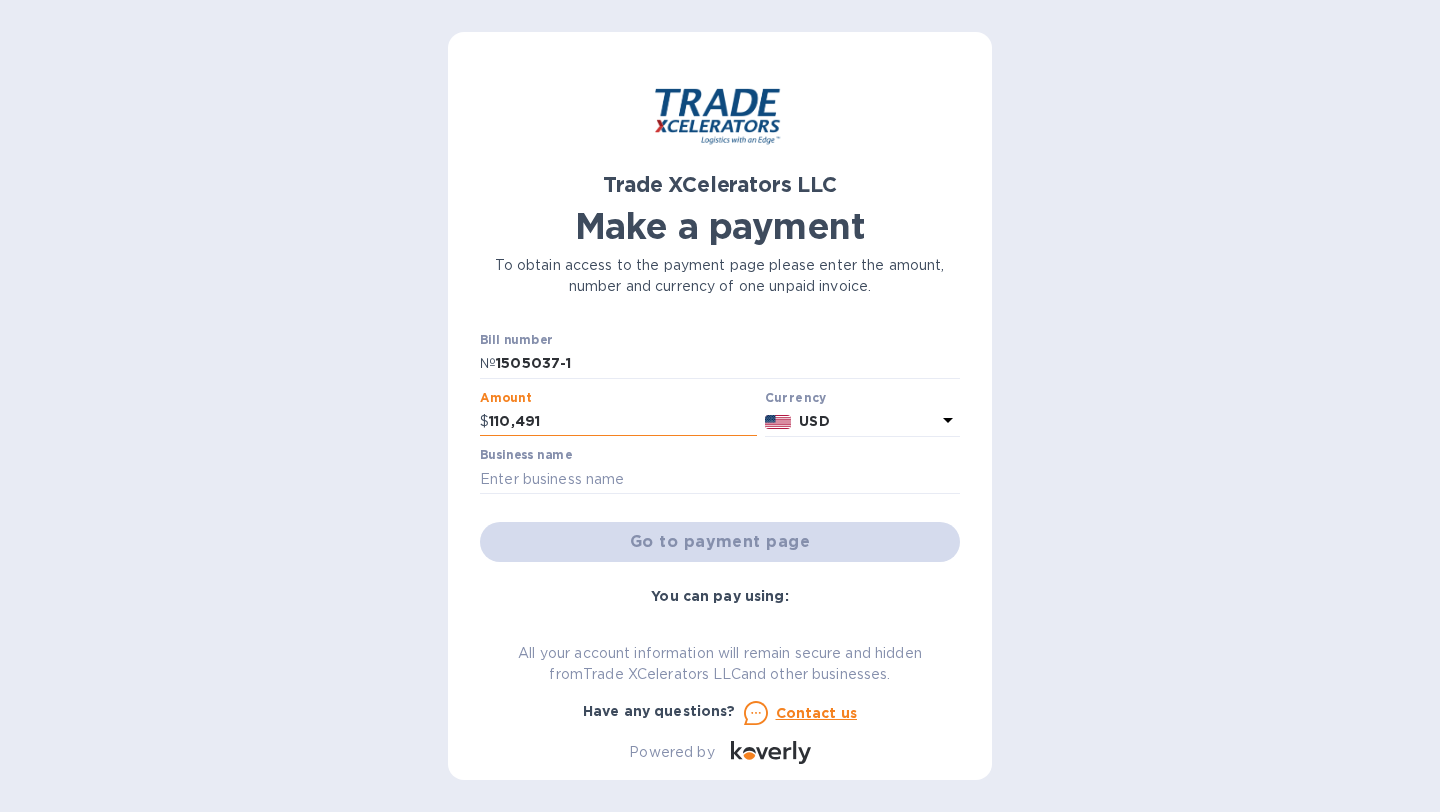 click on "110,491" at bounding box center (623, 422) 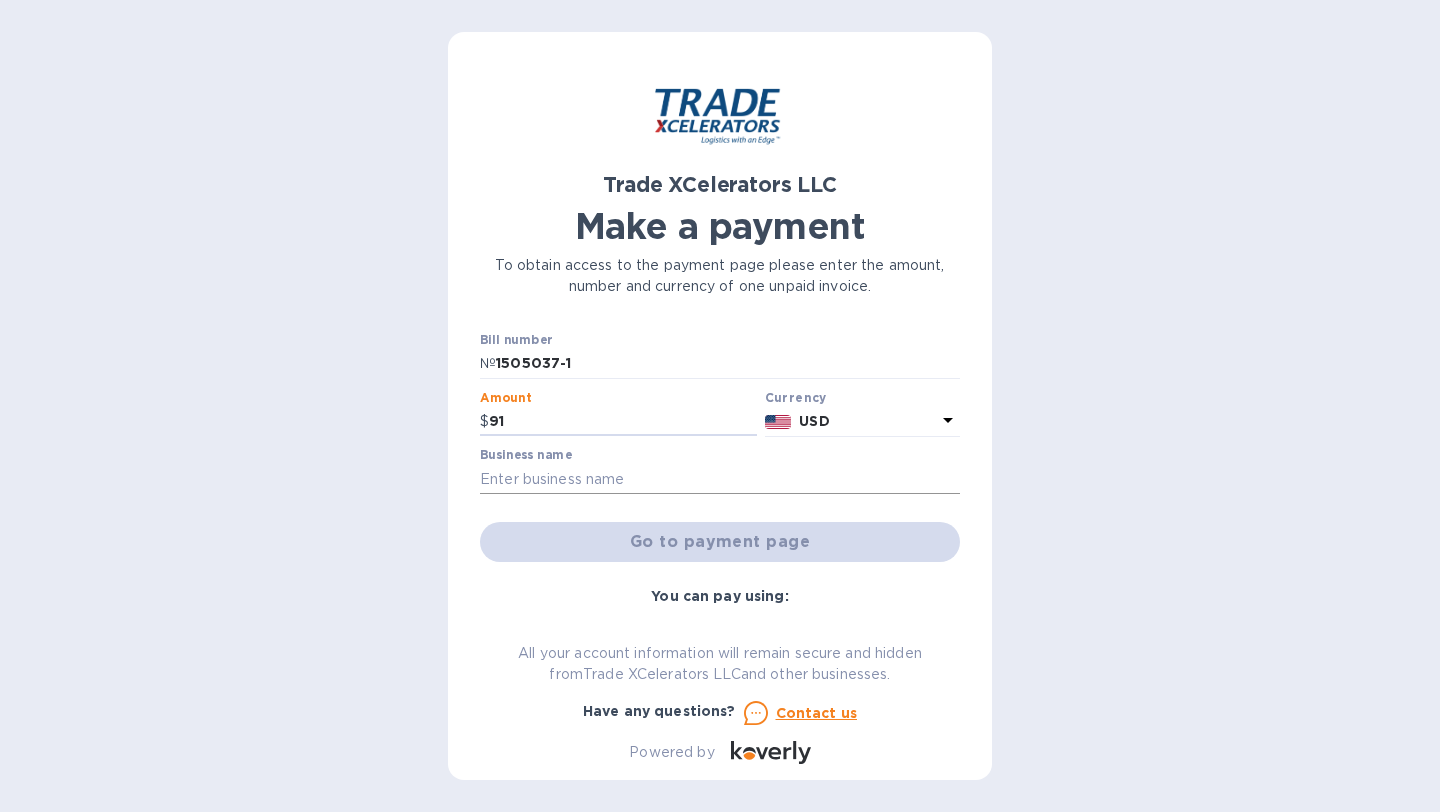 type on "9" 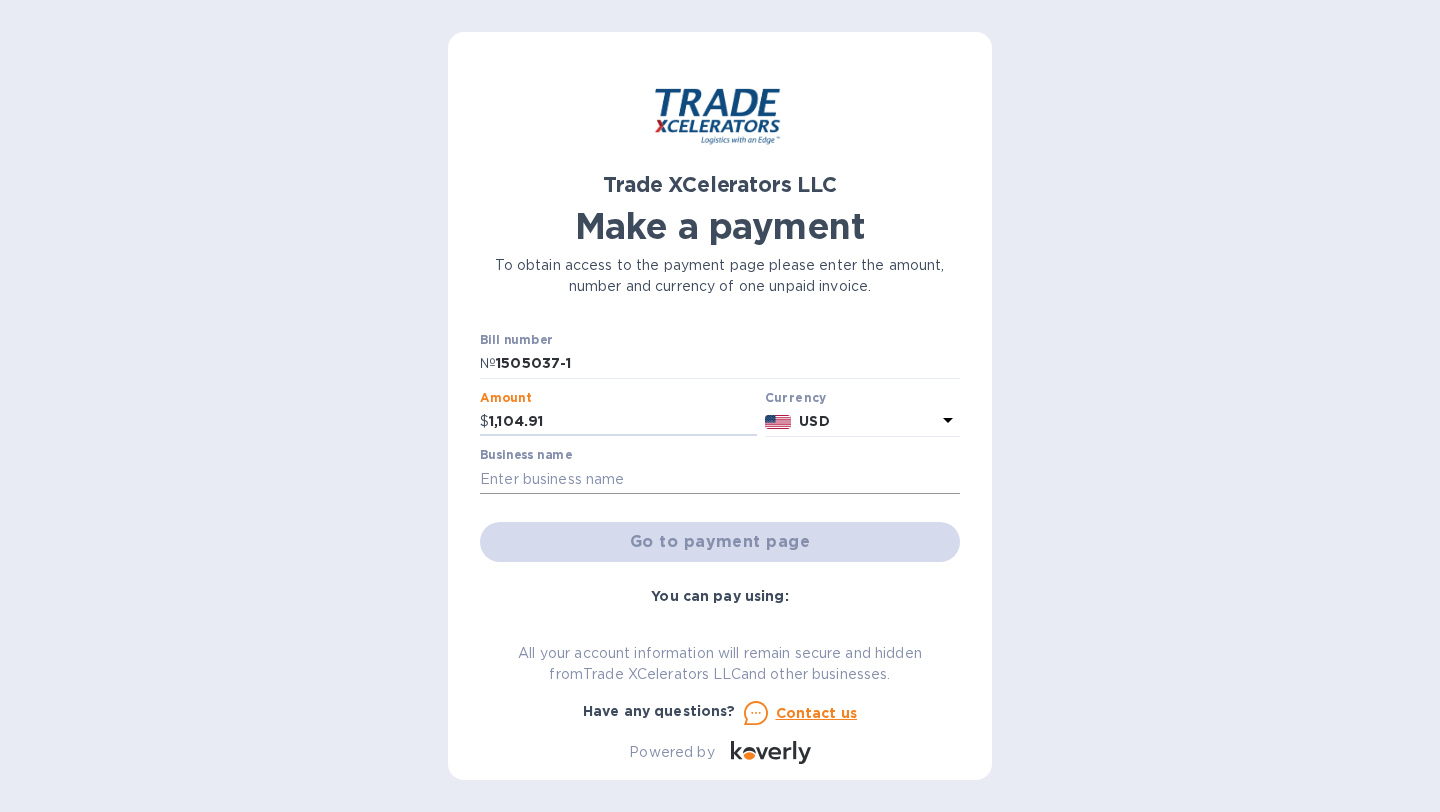 type on "1,104.91" 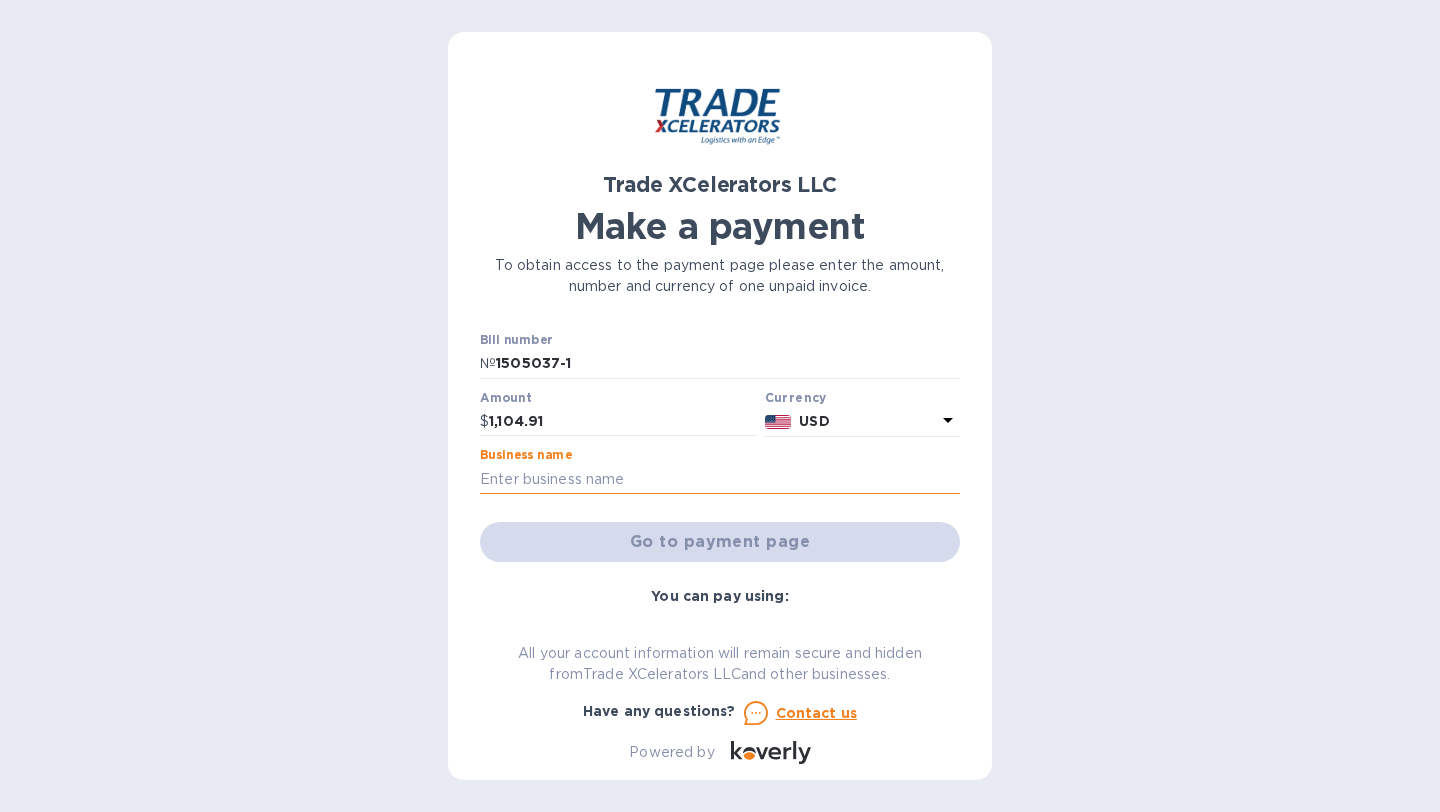 click at bounding box center [720, 479] 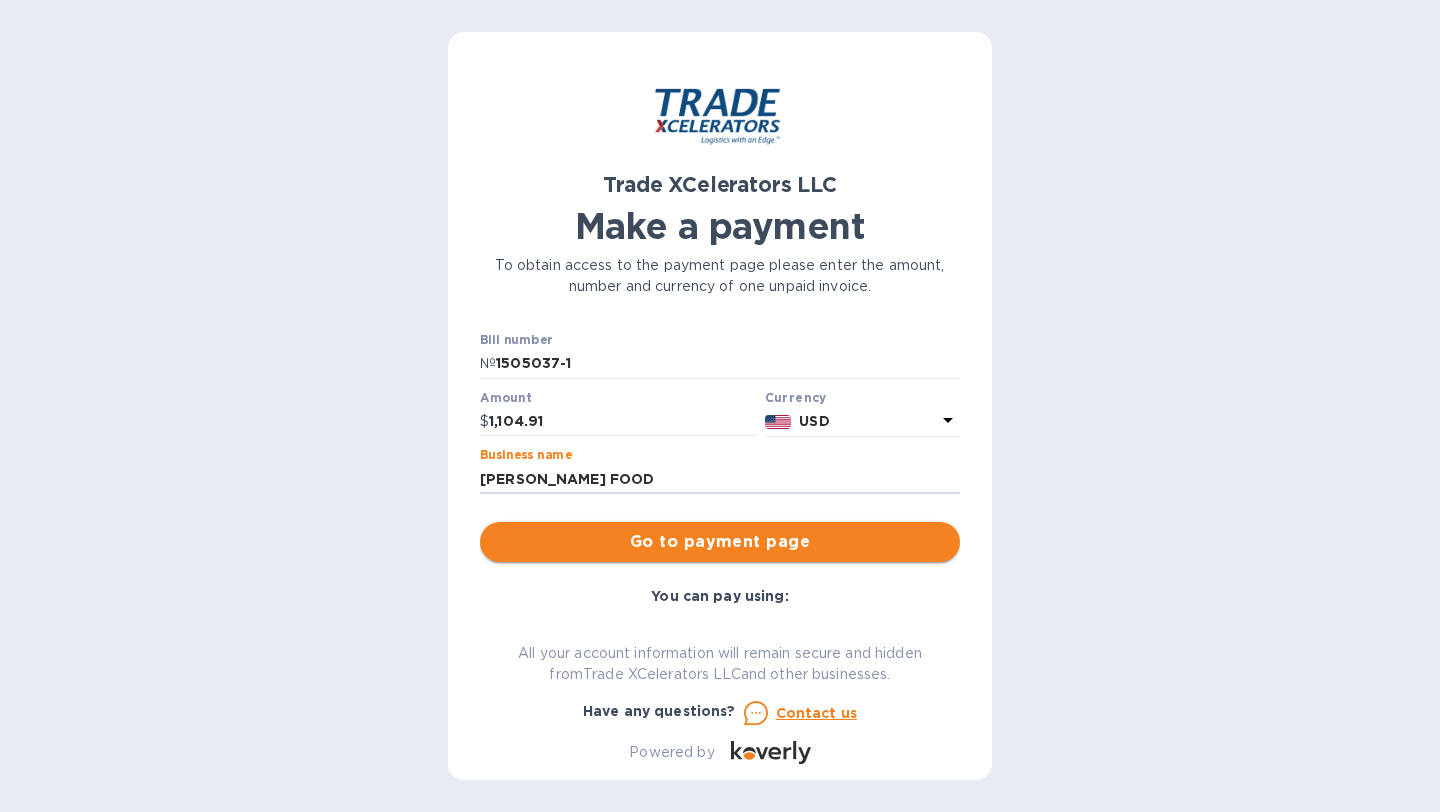 click on "Go to payment page" at bounding box center (720, 542) 